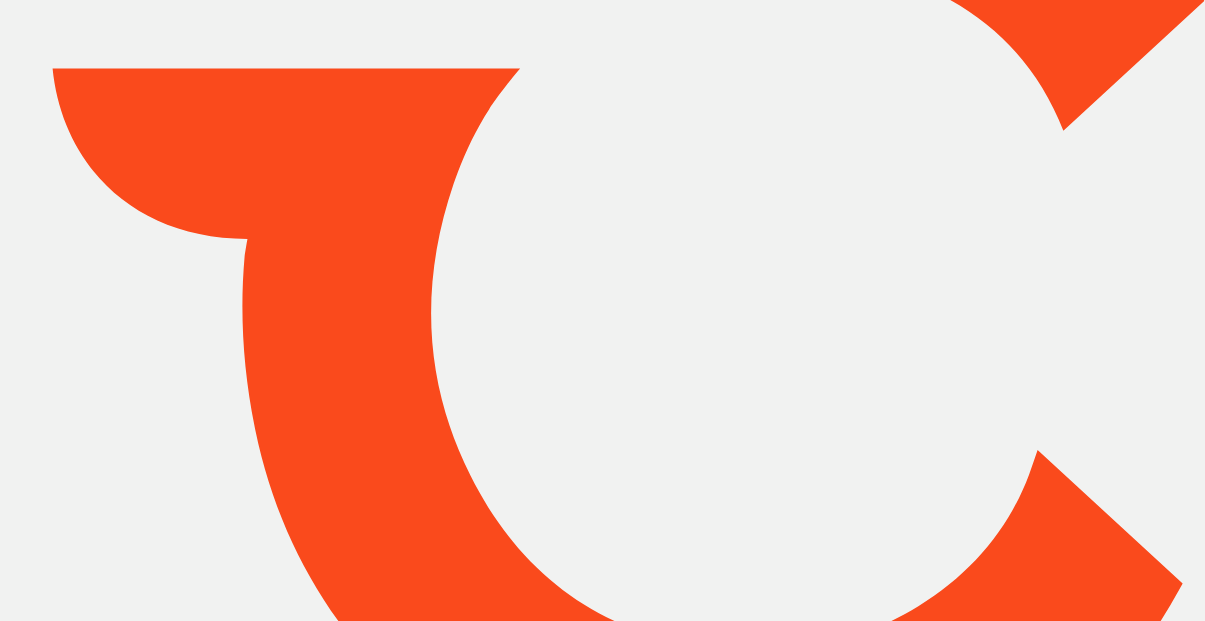scroll, scrollTop: 0, scrollLeft: 0, axis: both 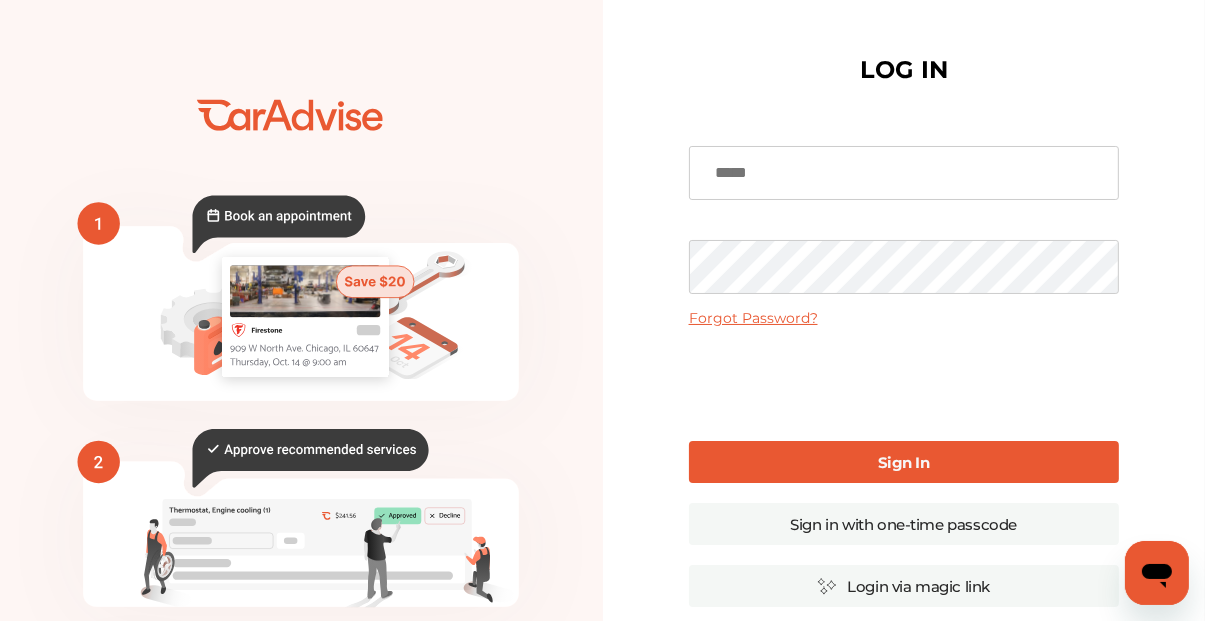 click on "LOG IN Forgot Password? Sign In Sign in with one-time passcode Login via magic link By clicking Sign In, you authorize The General to release your policy information to CarAdvise By Signing In you agree to the CarAdvise  Privacy Policy  and    Terms of Use   . Or Create an Account Here Uber Canada Driver? Sign in here Click Here" at bounding box center (904, 487) 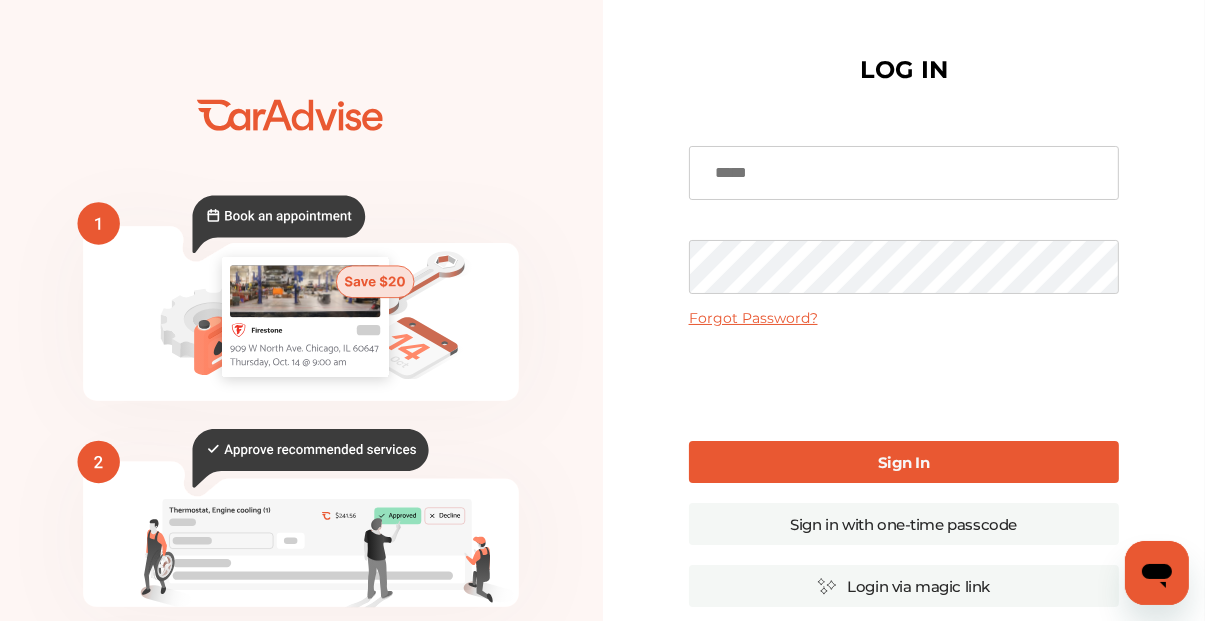 click at bounding box center [904, 173] 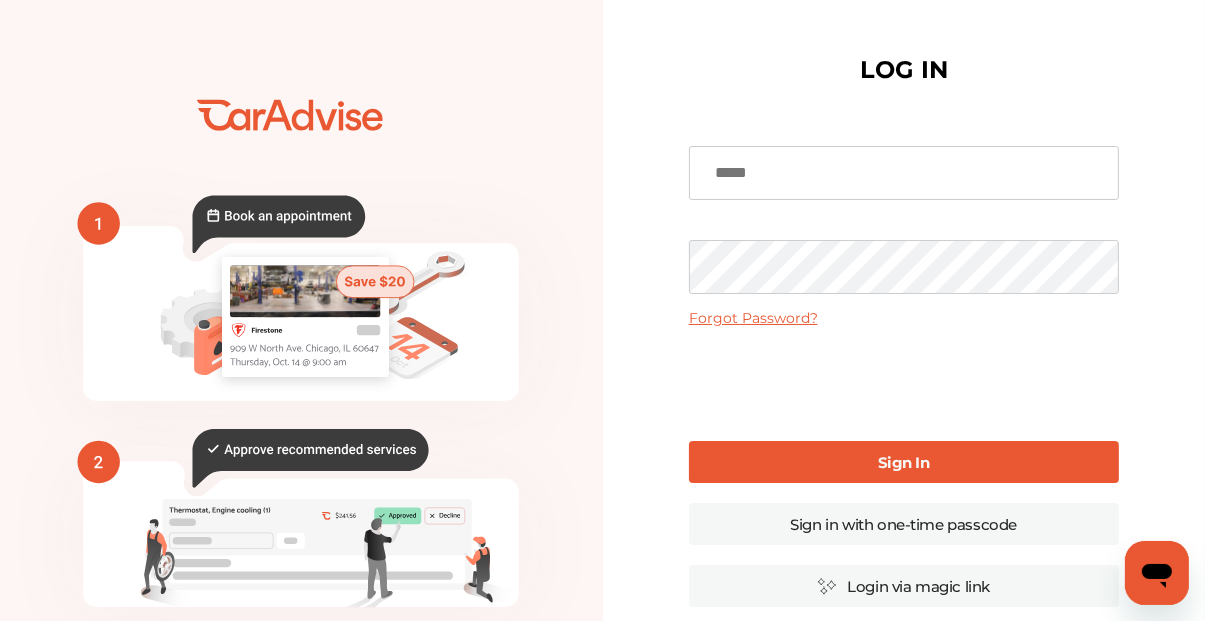 type on "*" 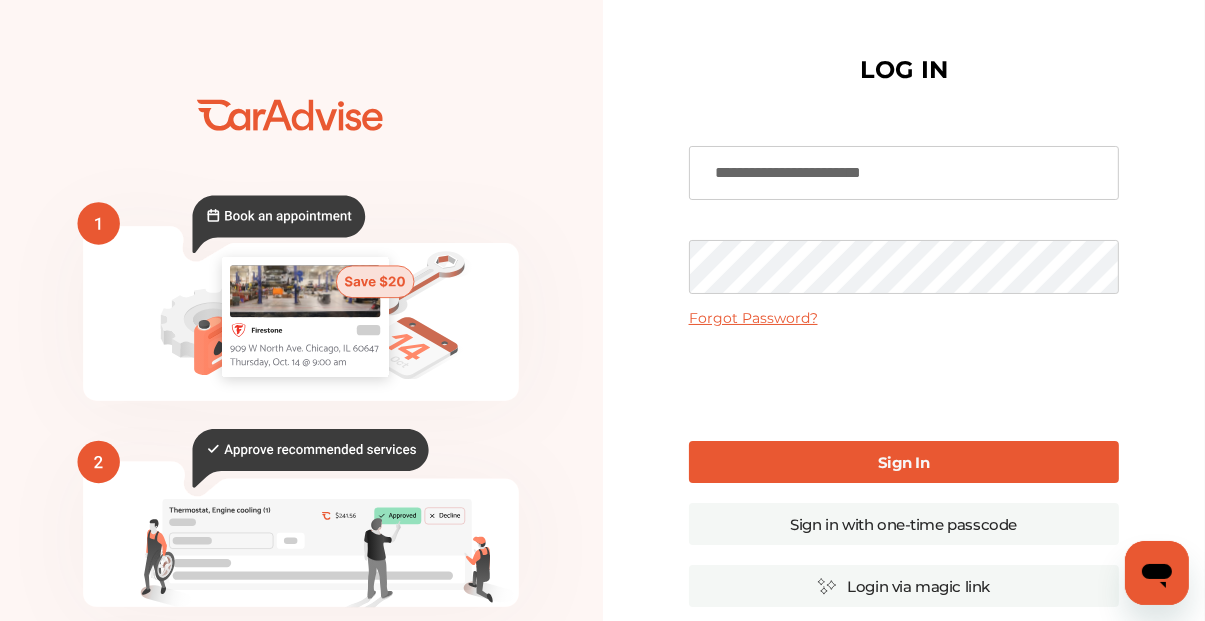 type on "**********" 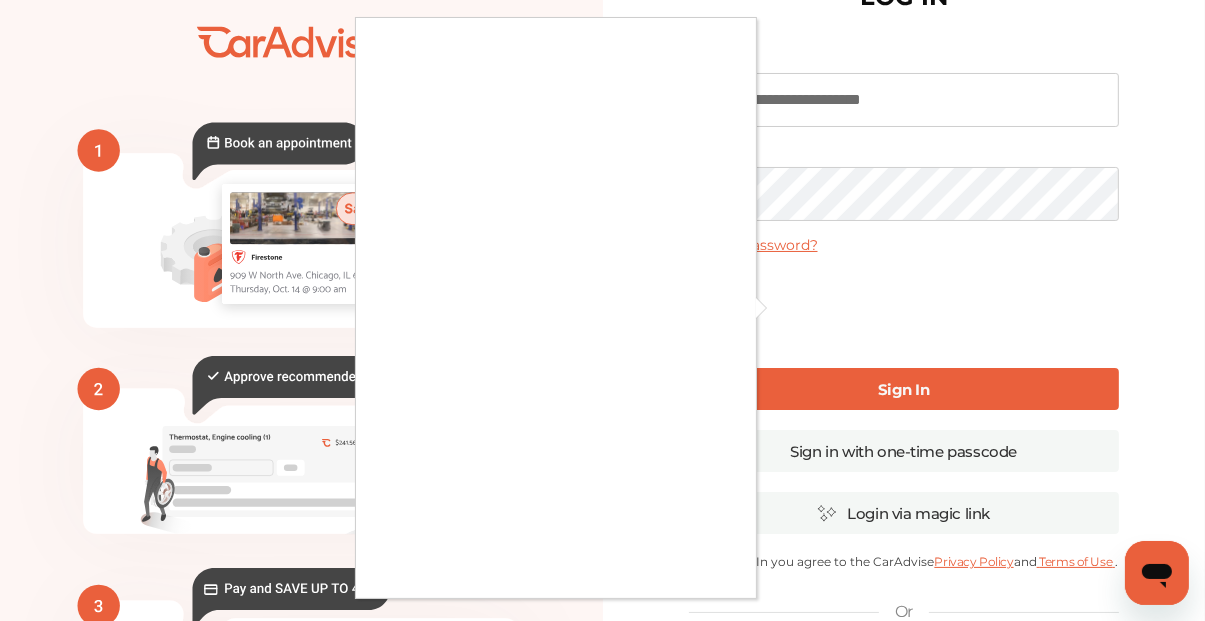 scroll, scrollTop: 74, scrollLeft: 0, axis: vertical 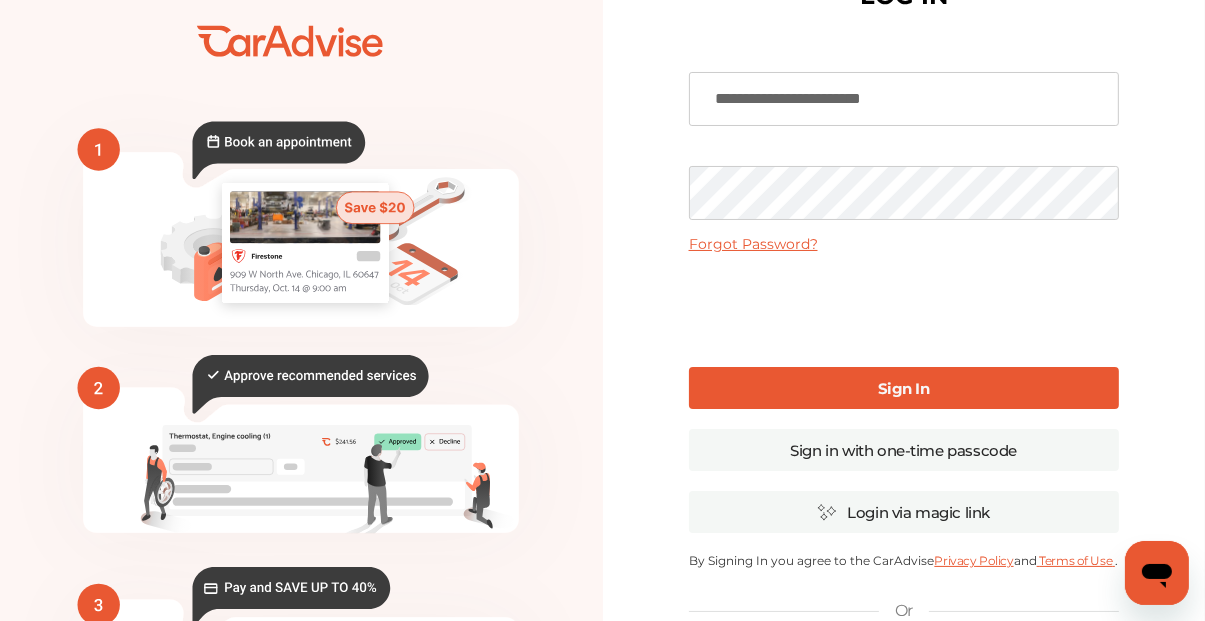 click on "Sign In" at bounding box center (904, 388) 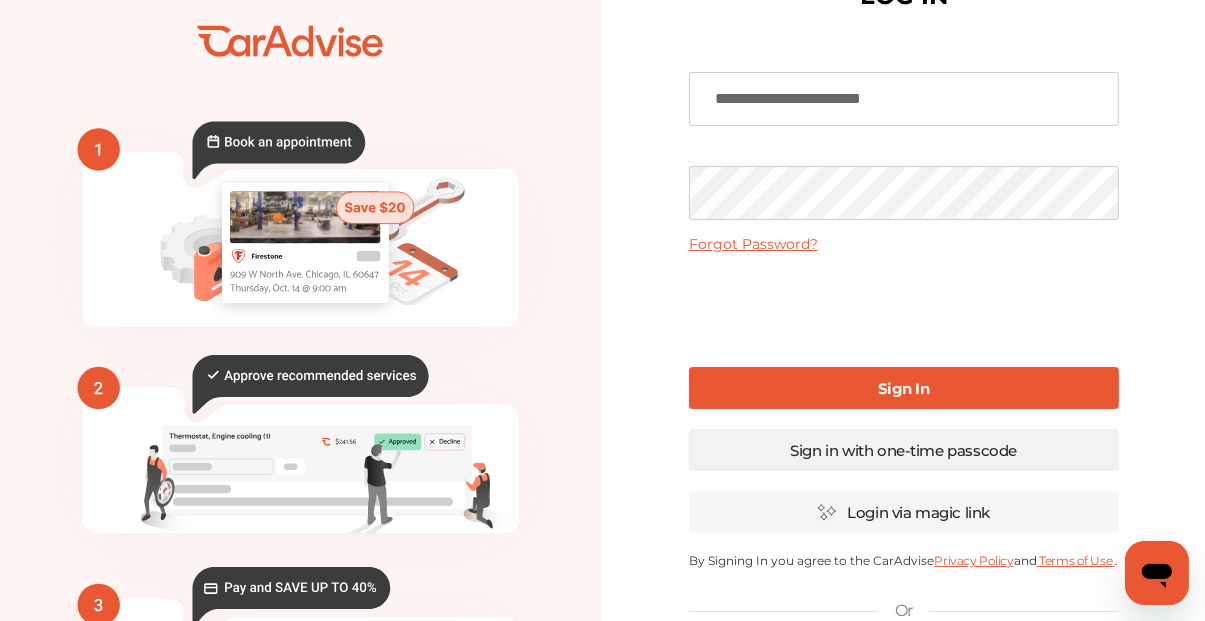 click on "Sign in with one-time passcode" at bounding box center (904, 450) 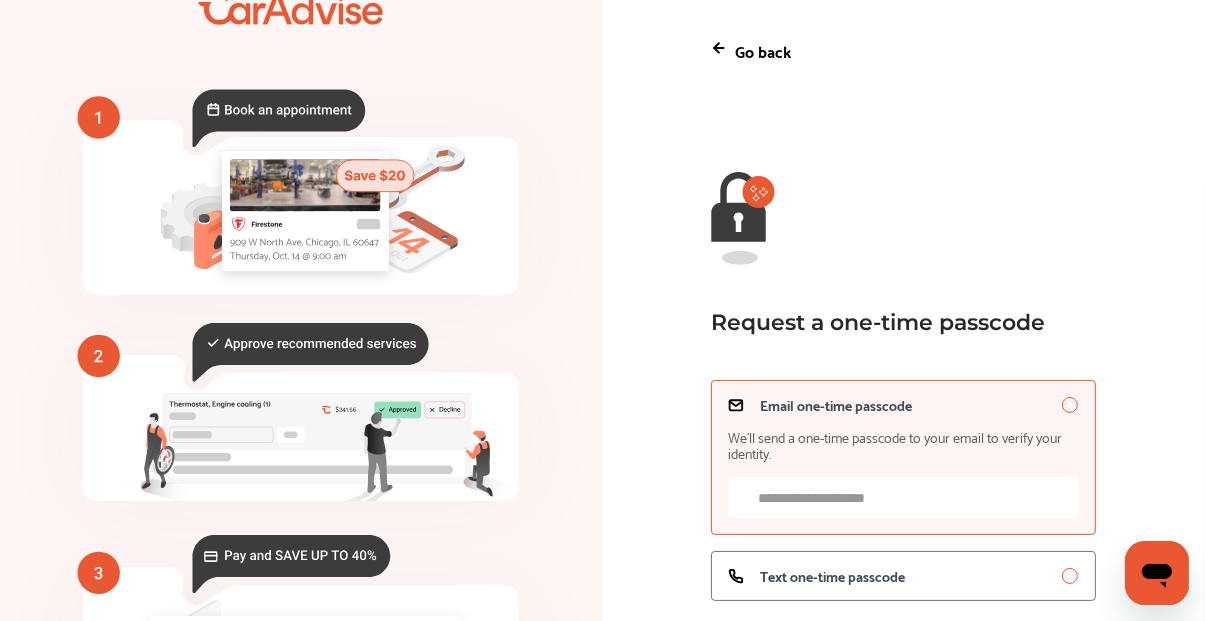scroll, scrollTop: 80, scrollLeft: 0, axis: vertical 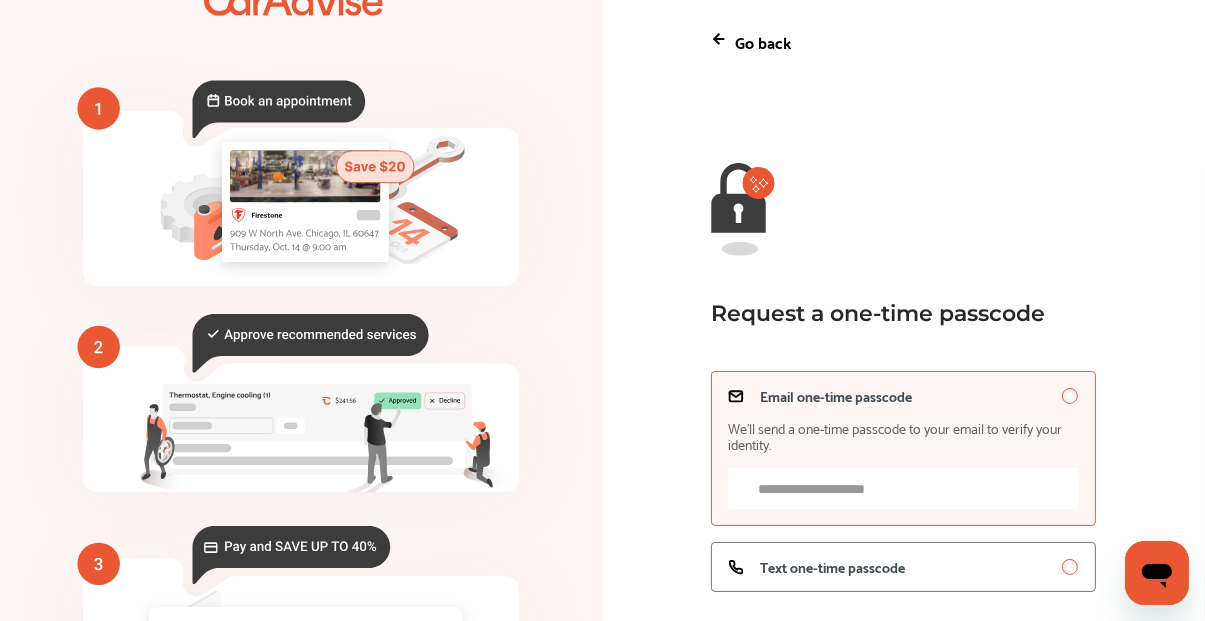 click 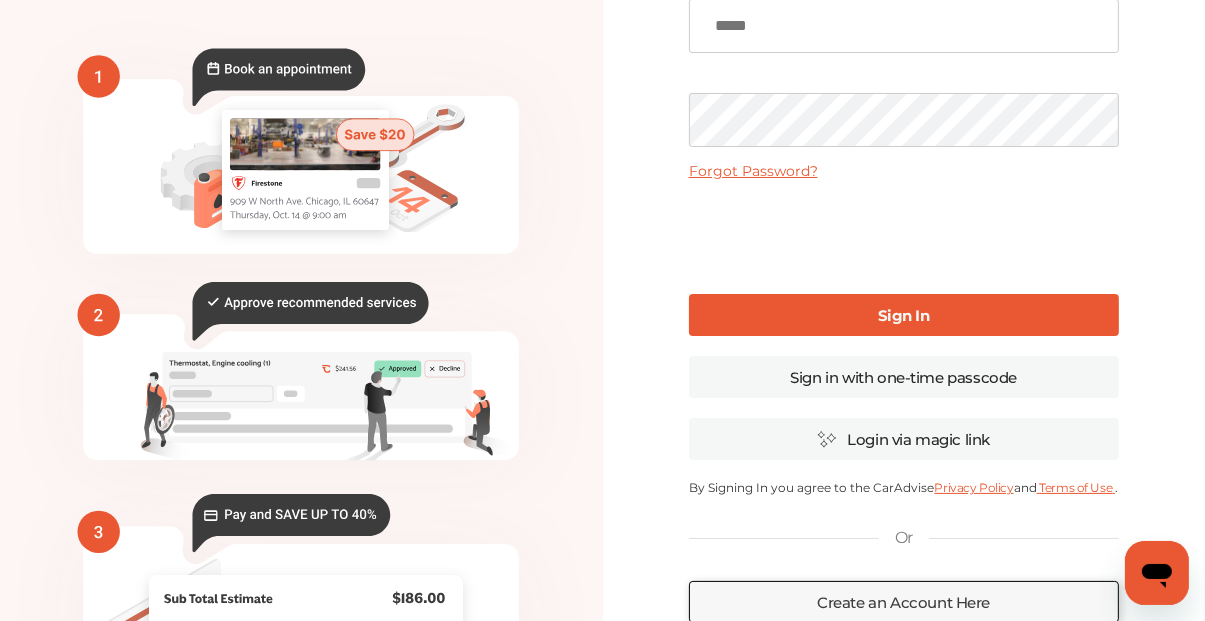scroll, scrollTop: 0, scrollLeft: 0, axis: both 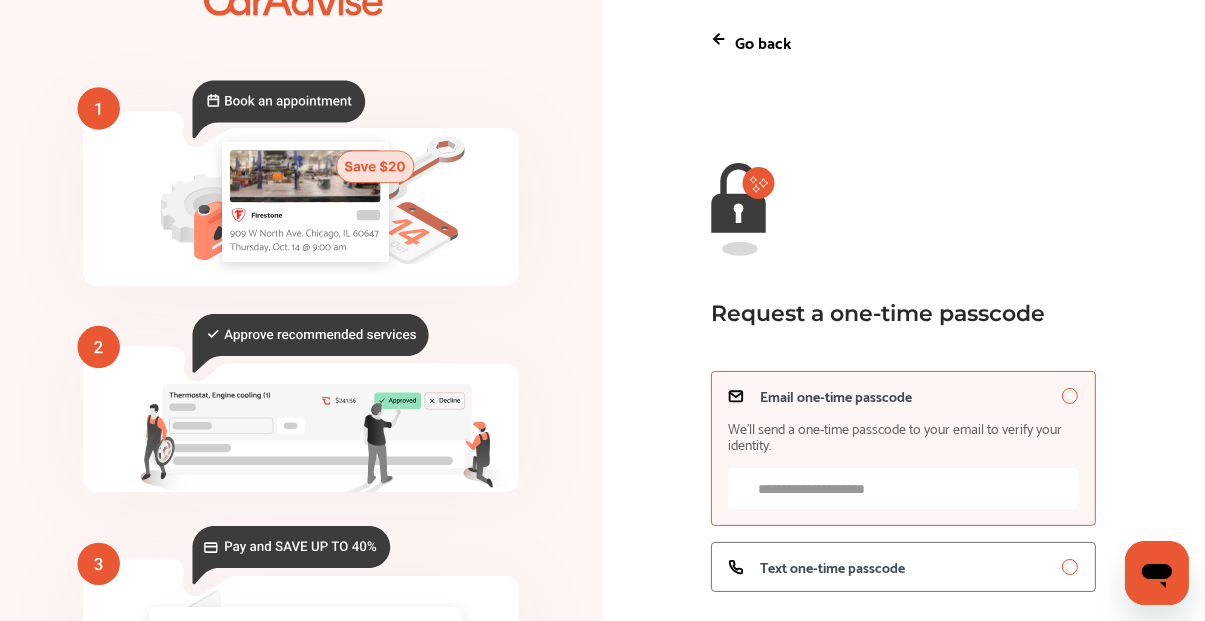 click 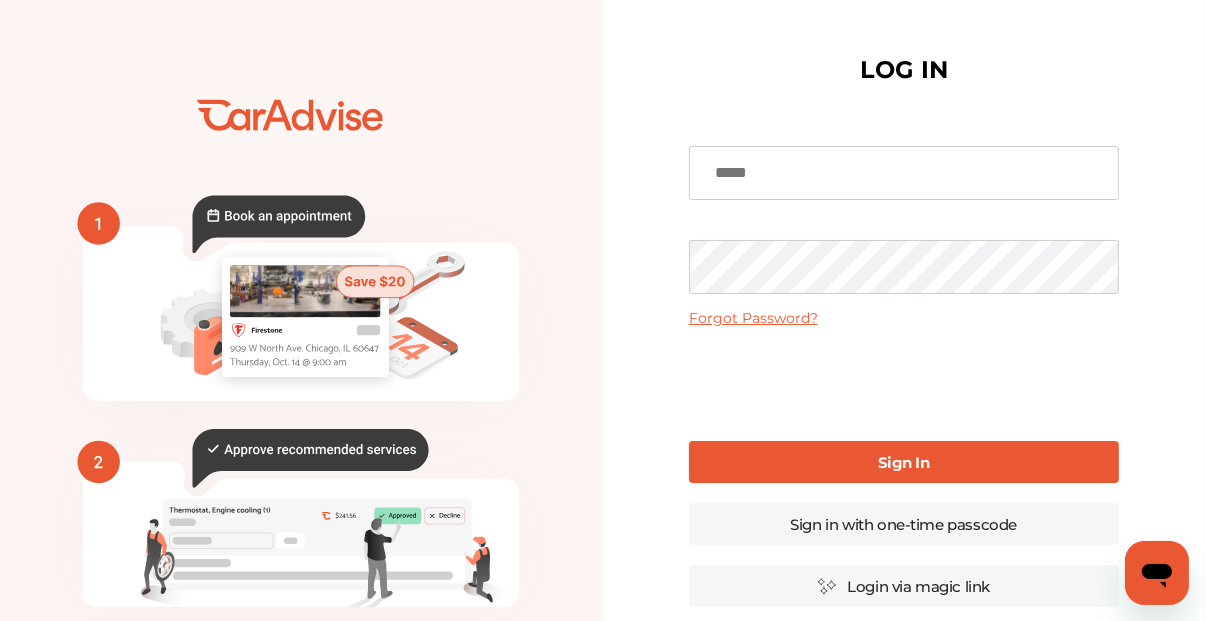 scroll, scrollTop: 80, scrollLeft: 0, axis: vertical 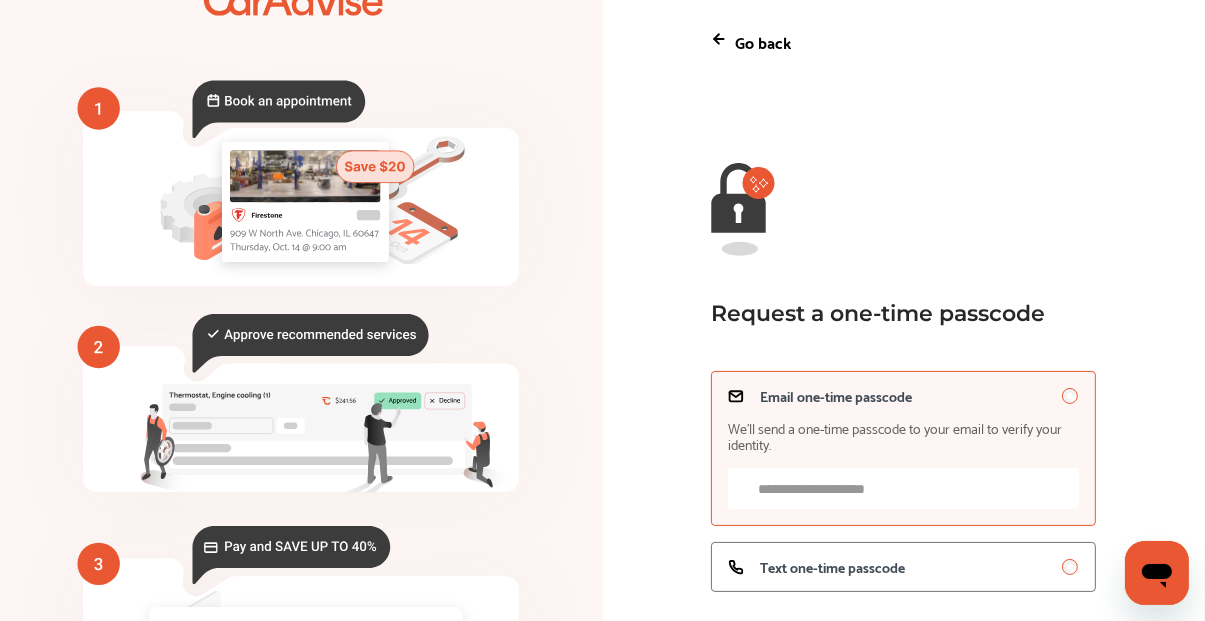 click 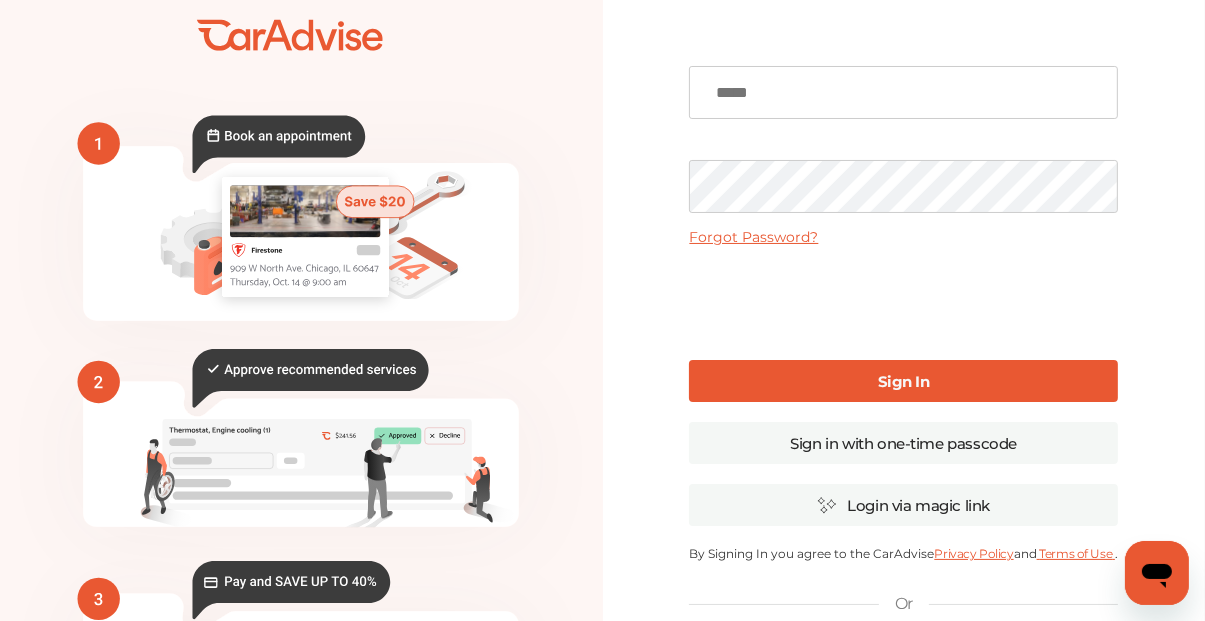 scroll, scrollTop: 0, scrollLeft: 0, axis: both 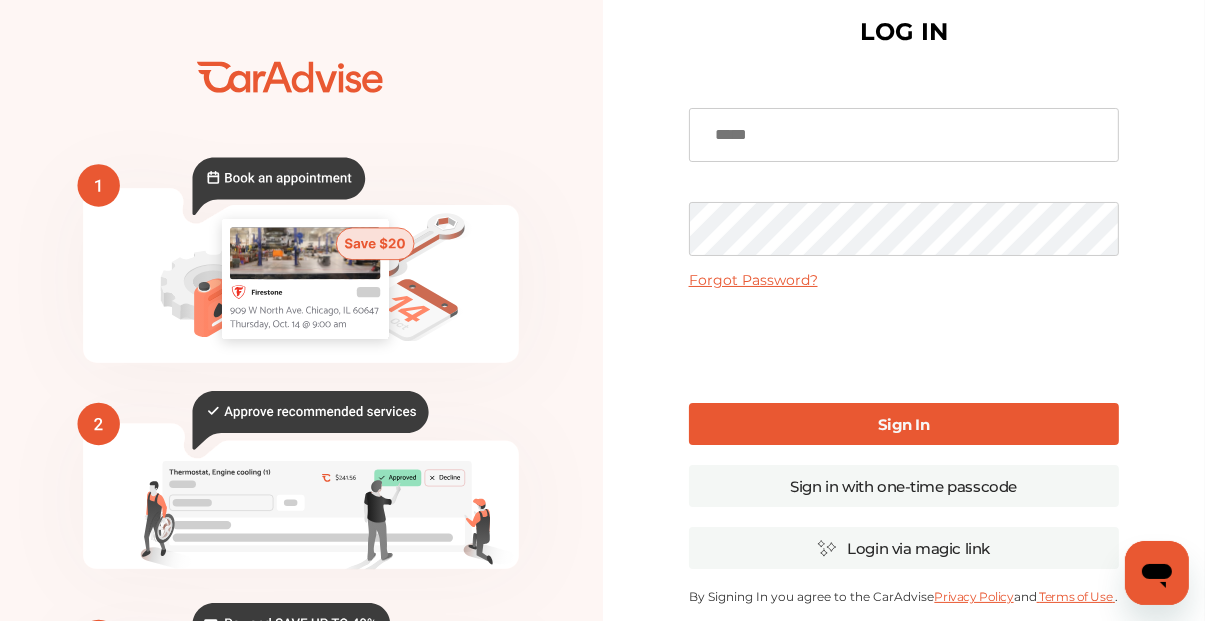 click at bounding box center (904, 135) 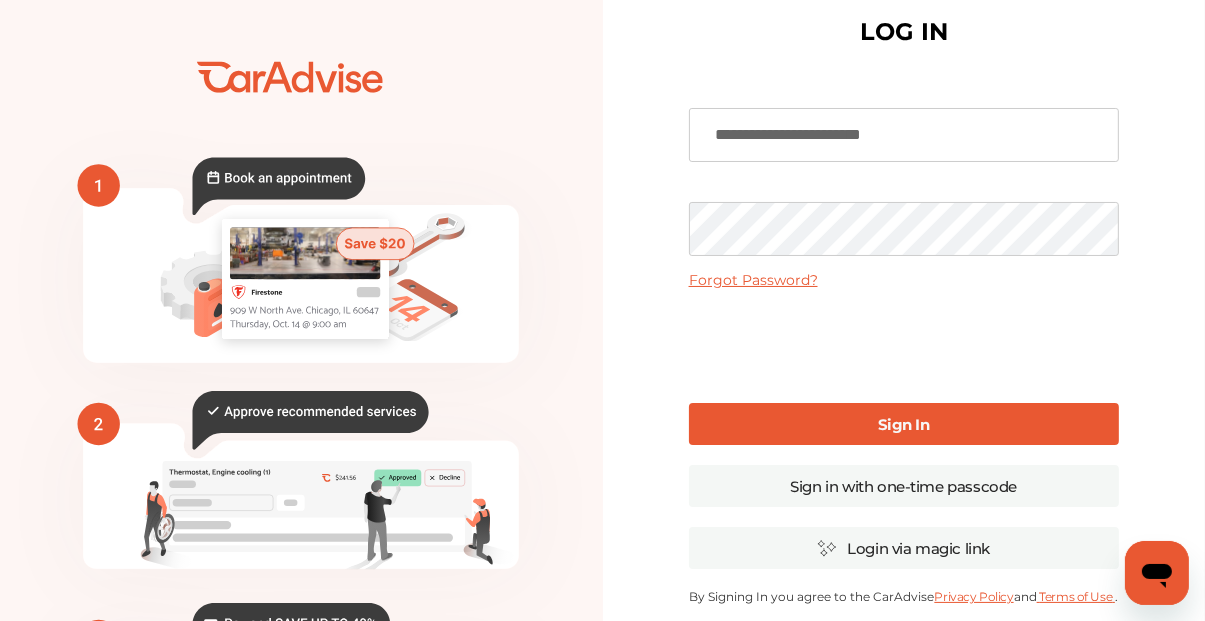 type on "**********" 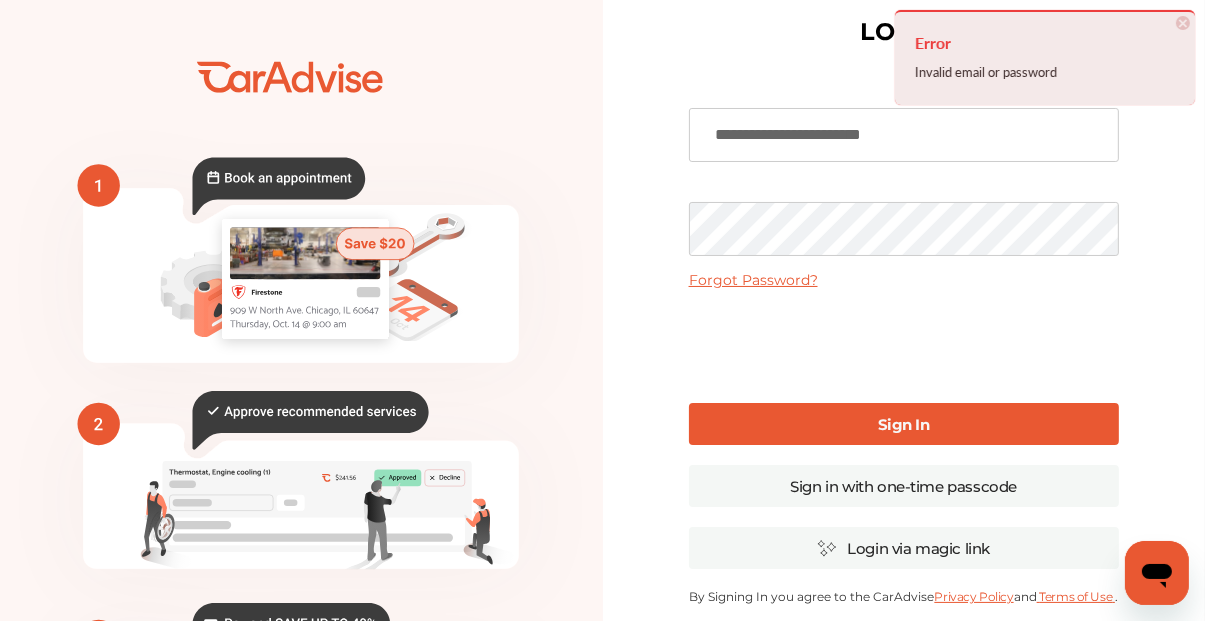 click on "×" at bounding box center (1183, 23) 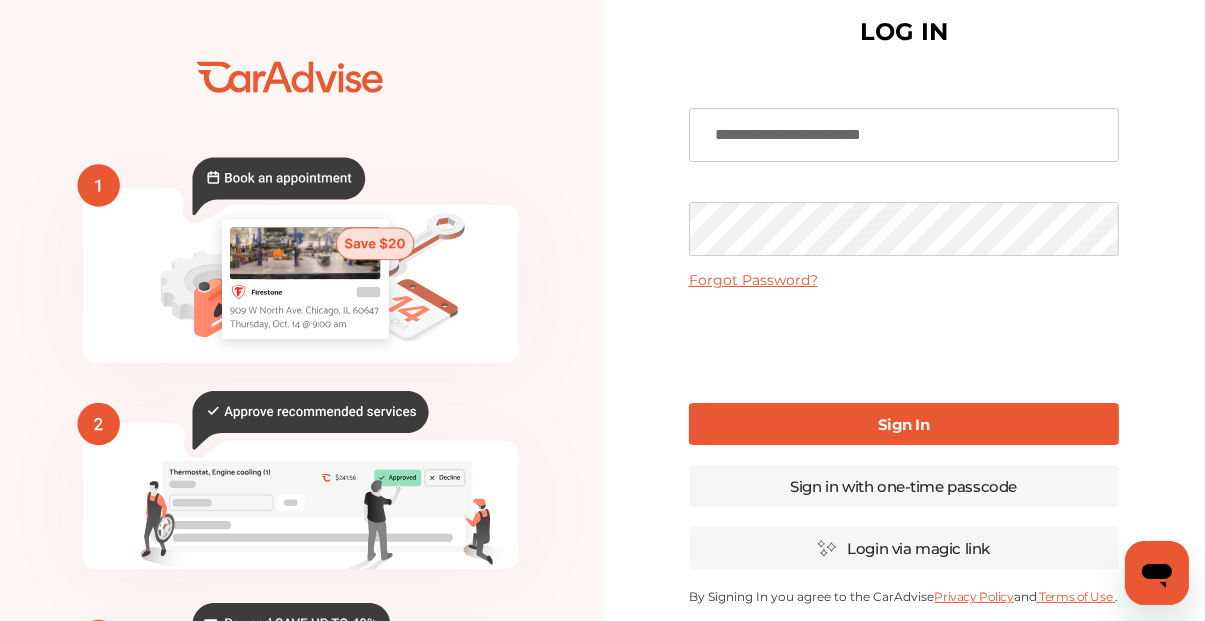 click on "**********" at bounding box center [904, 449] 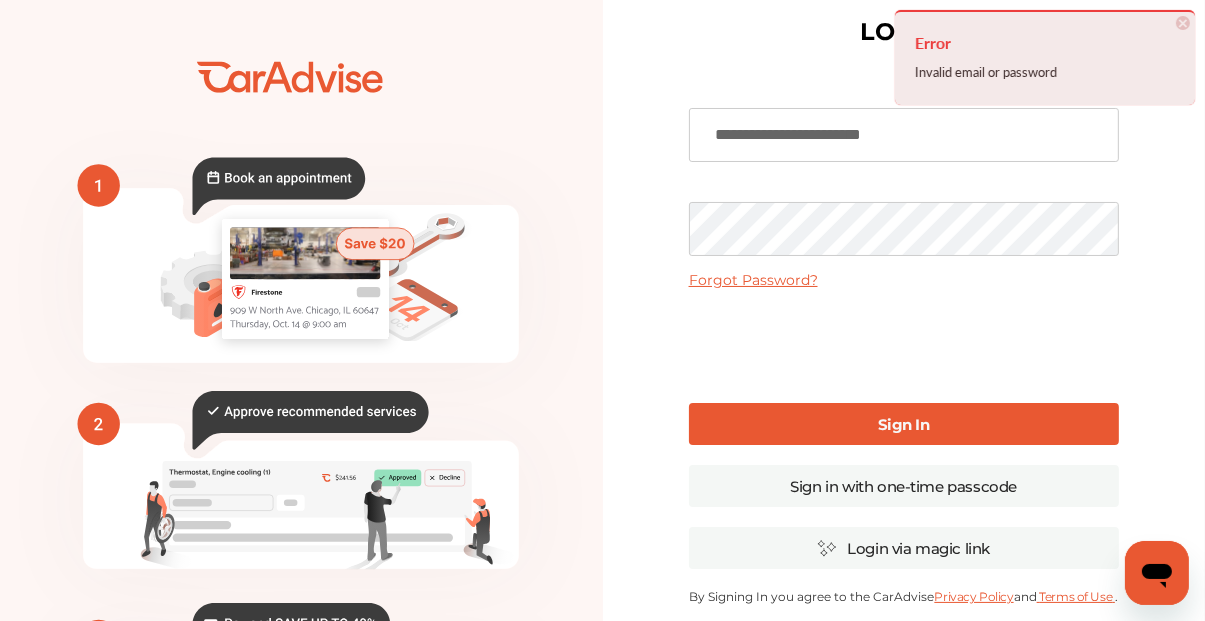 click on "×" at bounding box center (1183, 23) 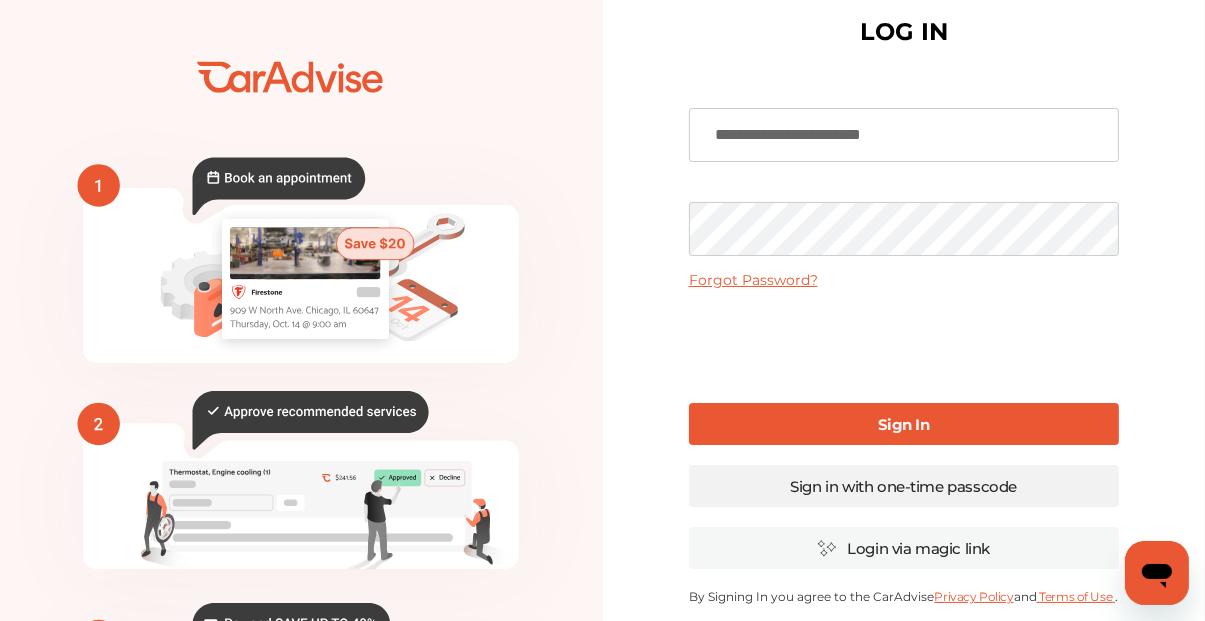 click on "Sign in with one-time passcode" at bounding box center (904, 486) 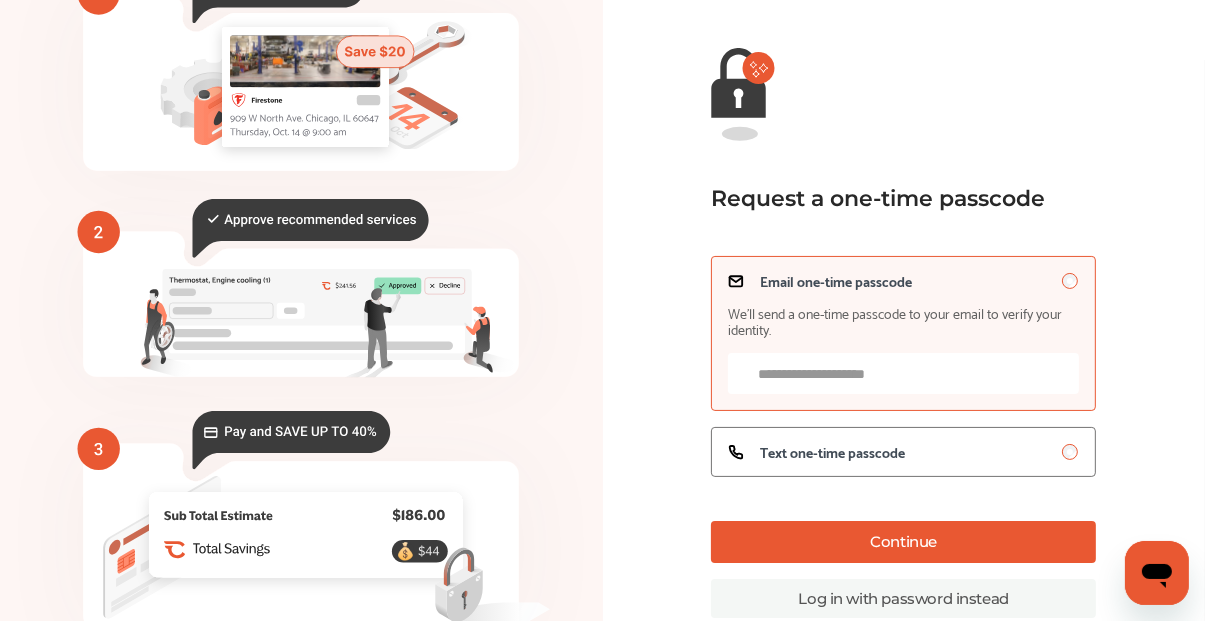 scroll, scrollTop: 188, scrollLeft: 0, axis: vertical 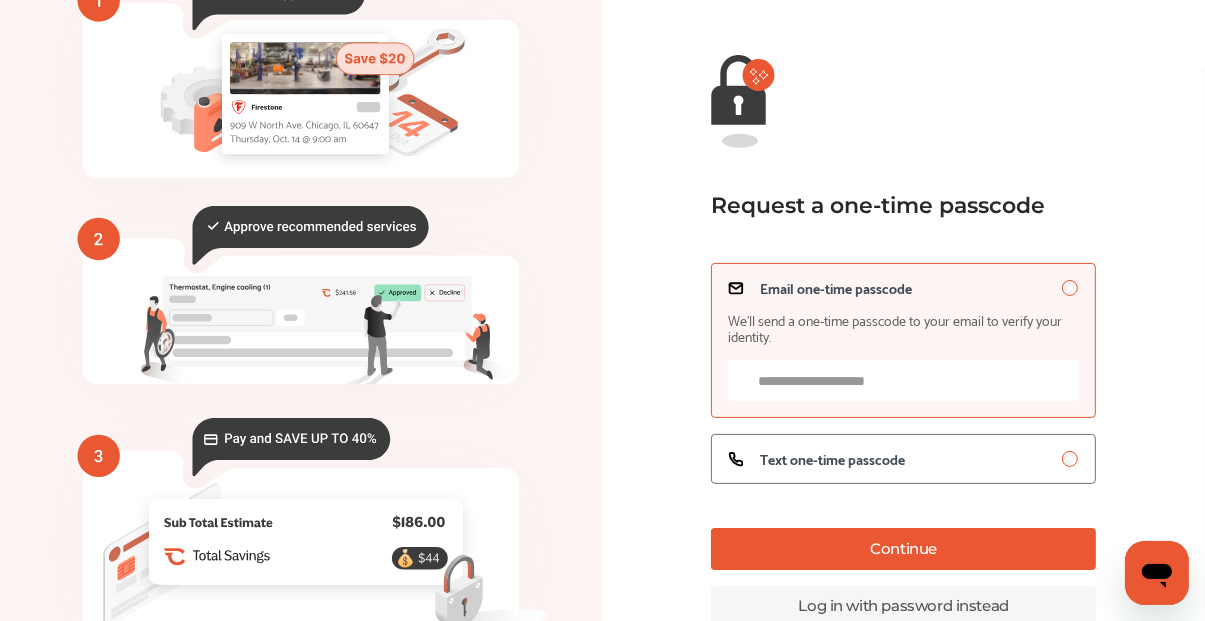 click on "Email one-time passcode We’ll send a one-time passcode to your email to verify your identity." at bounding box center [903, 380] 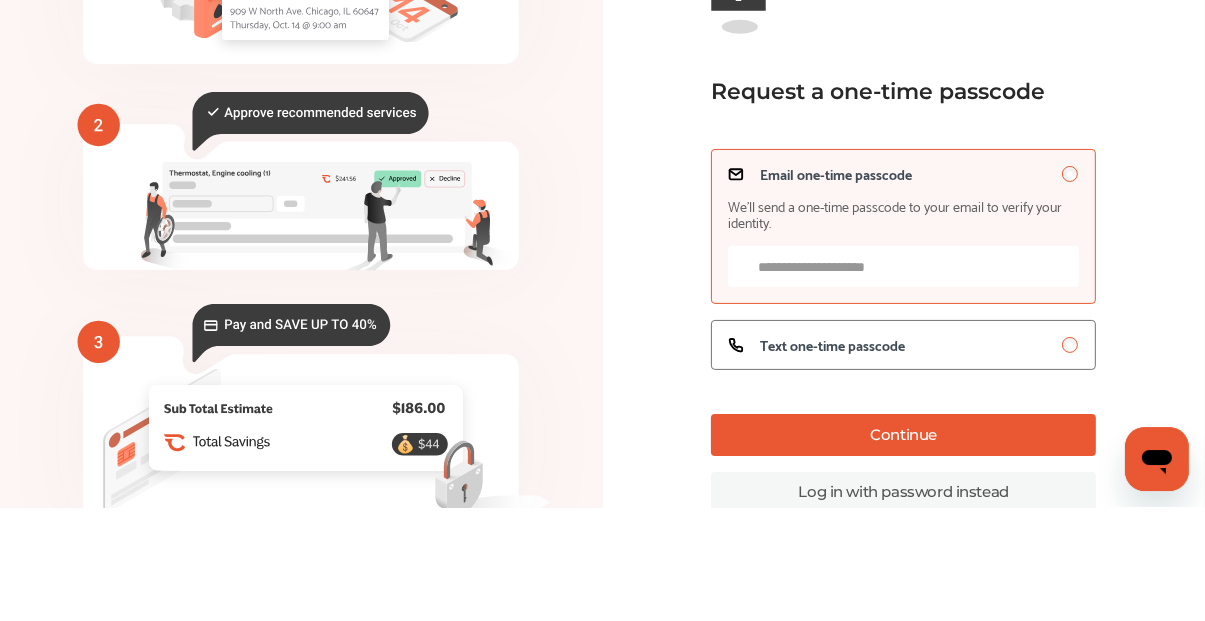 scroll, scrollTop: 188, scrollLeft: 0, axis: vertical 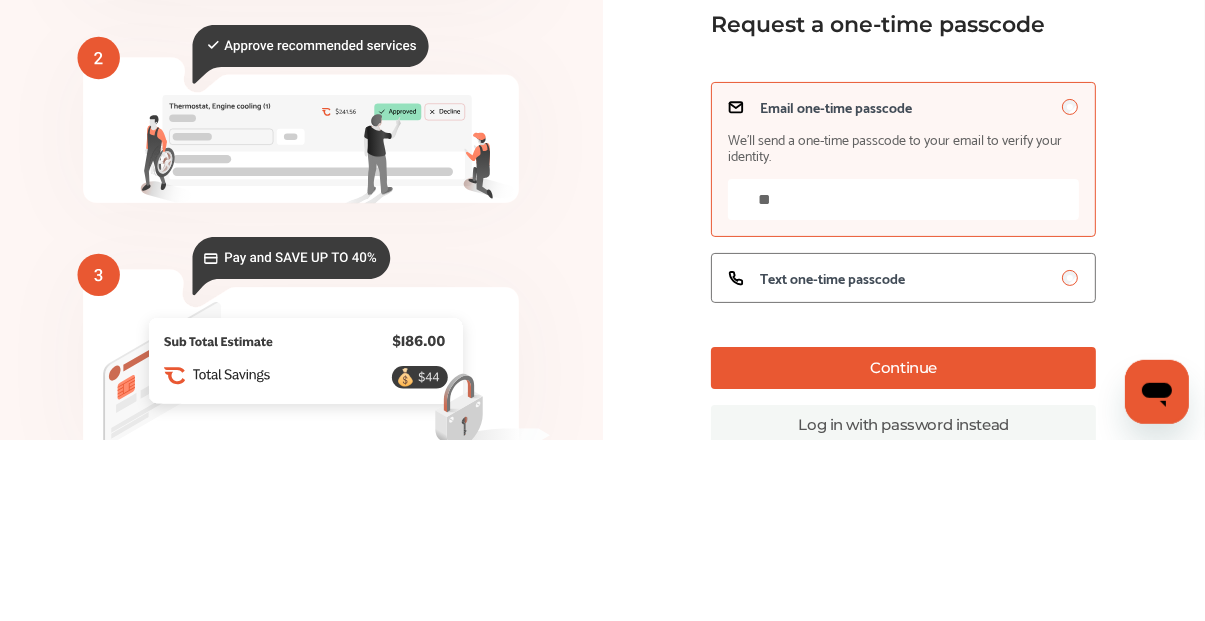 type on "*" 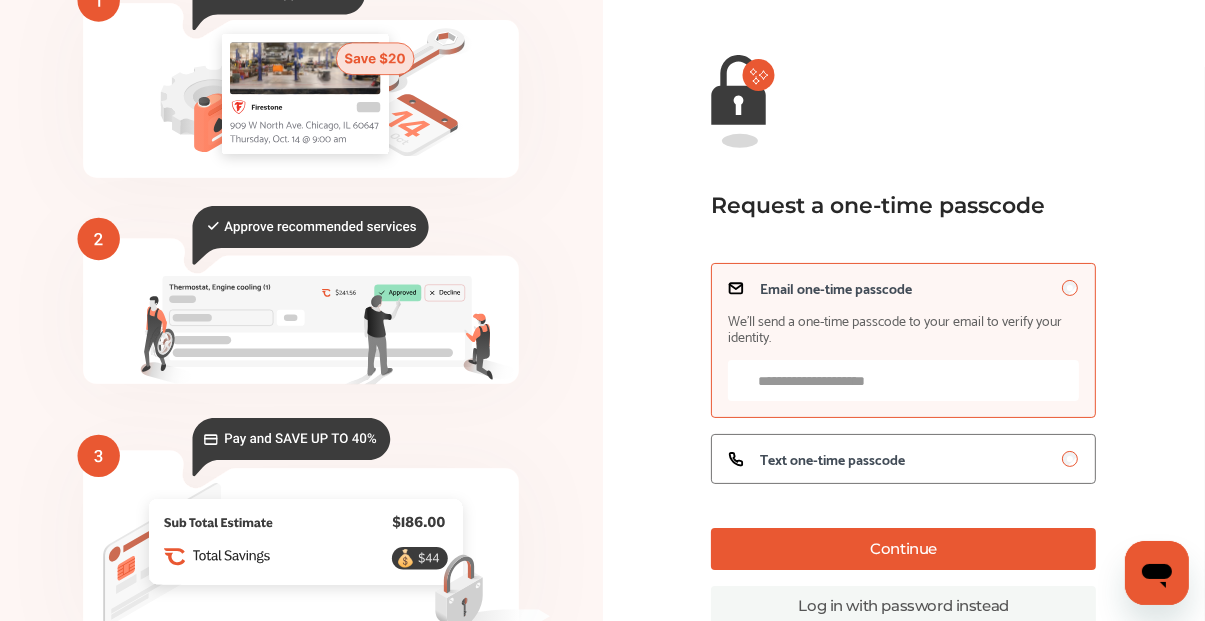 click on "Email one-time passcode We’ll send a one-time passcode to your email to verify your identity." at bounding box center (903, 380) 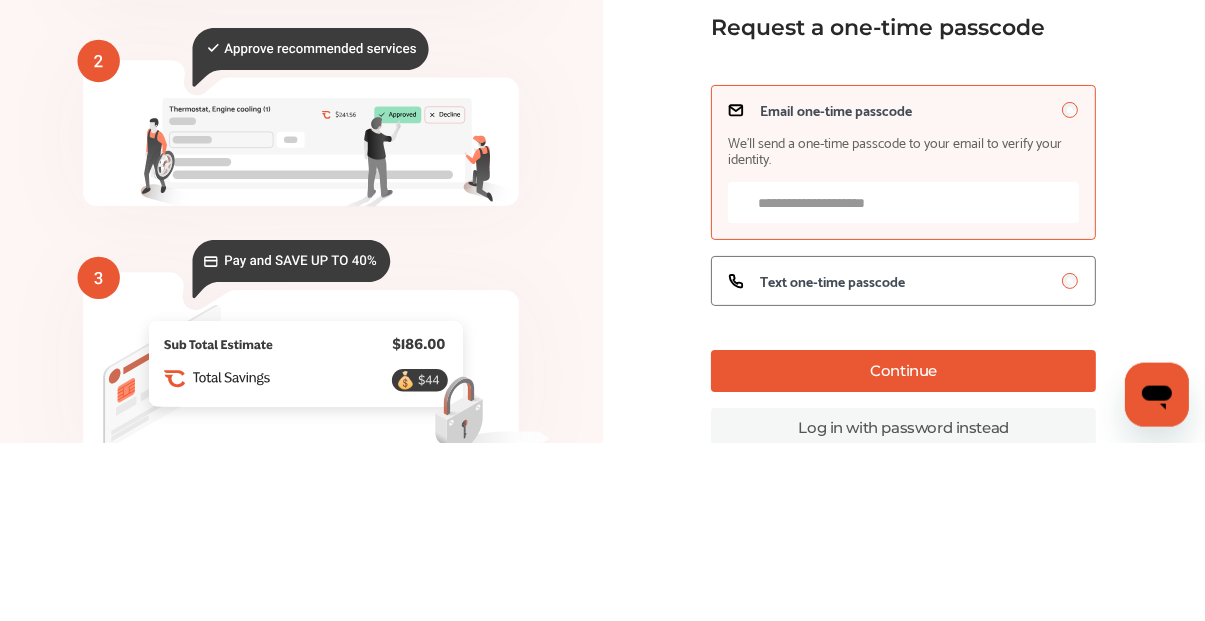 scroll, scrollTop: 188, scrollLeft: 0, axis: vertical 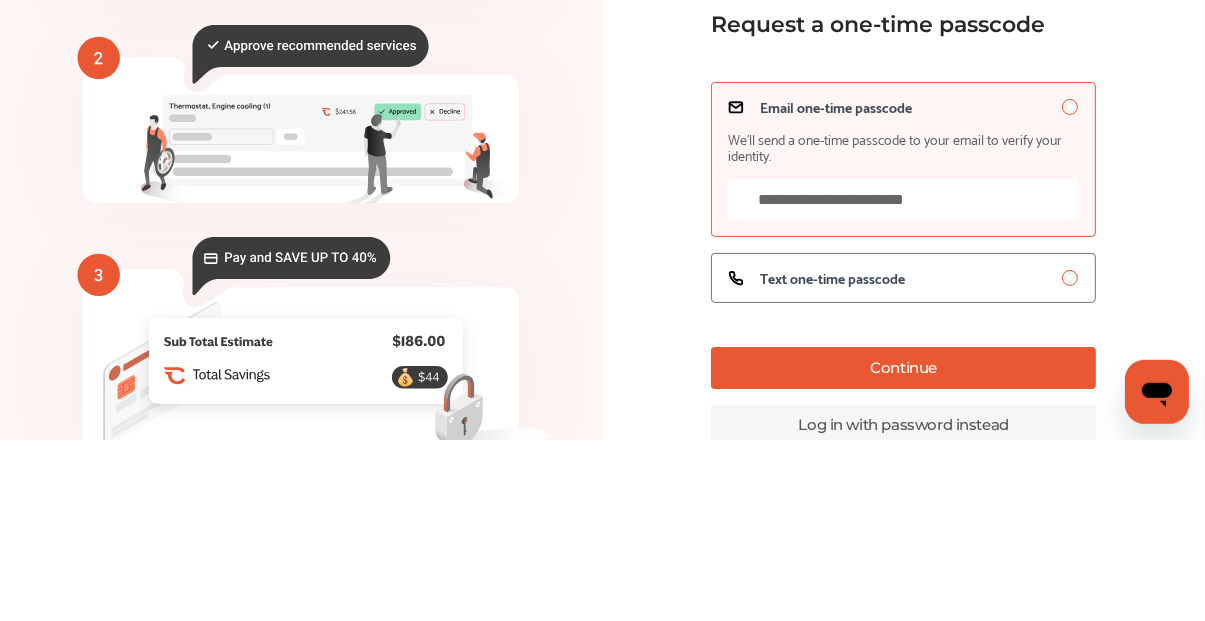 type on "**********" 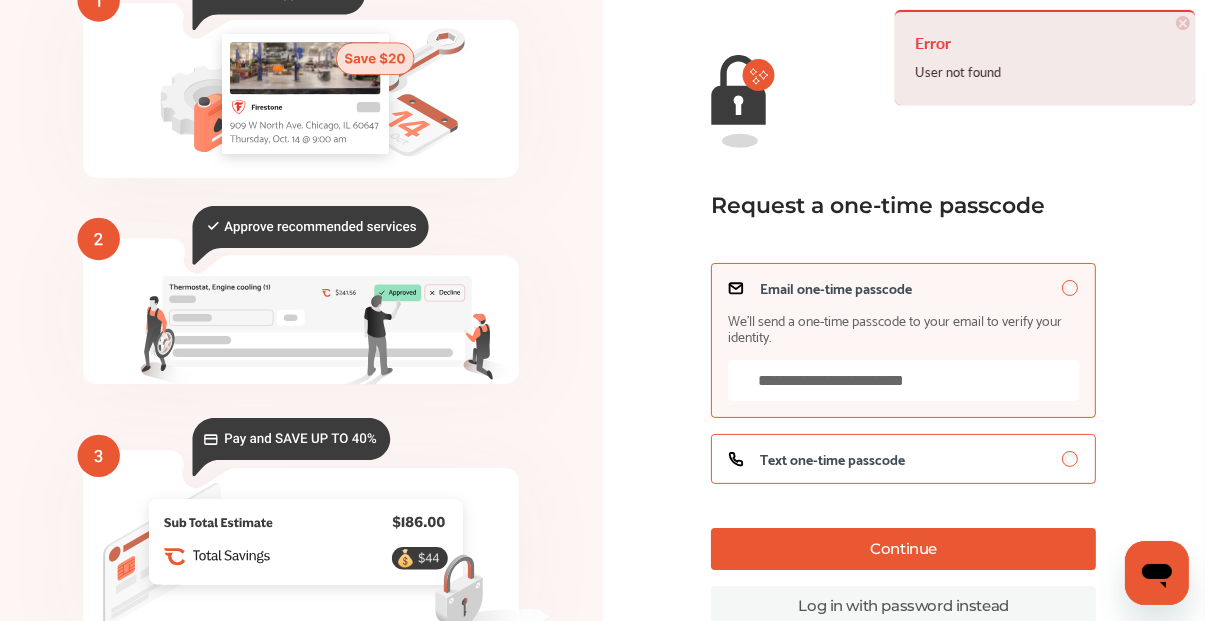 click on "Text one-time passcode" at bounding box center (903, 459) 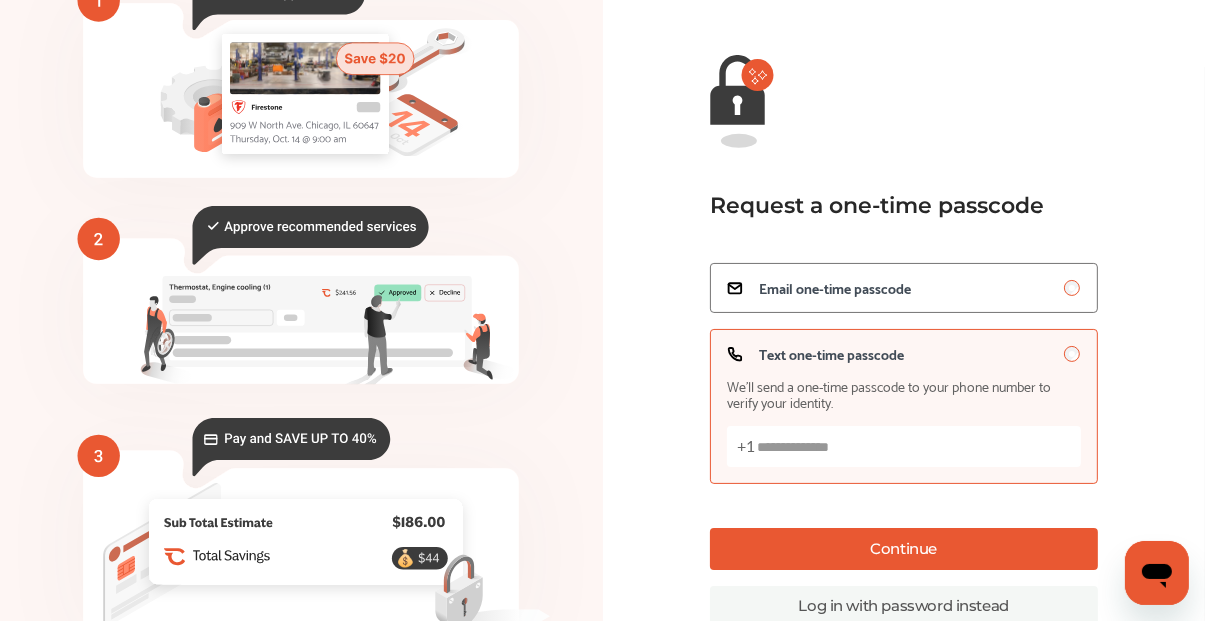 click on "Text one-time passcode We’ll send a one-time passcode to your phone number to verify your identity. +1" at bounding box center [904, 446] 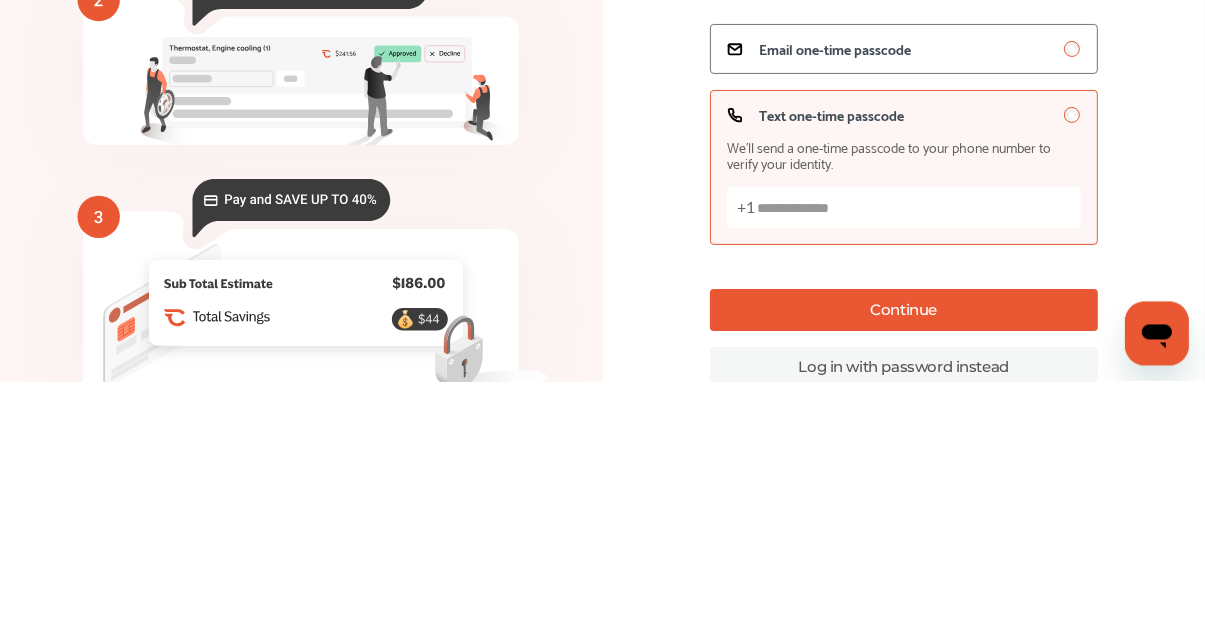 scroll, scrollTop: 188, scrollLeft: 0, axis: vertical 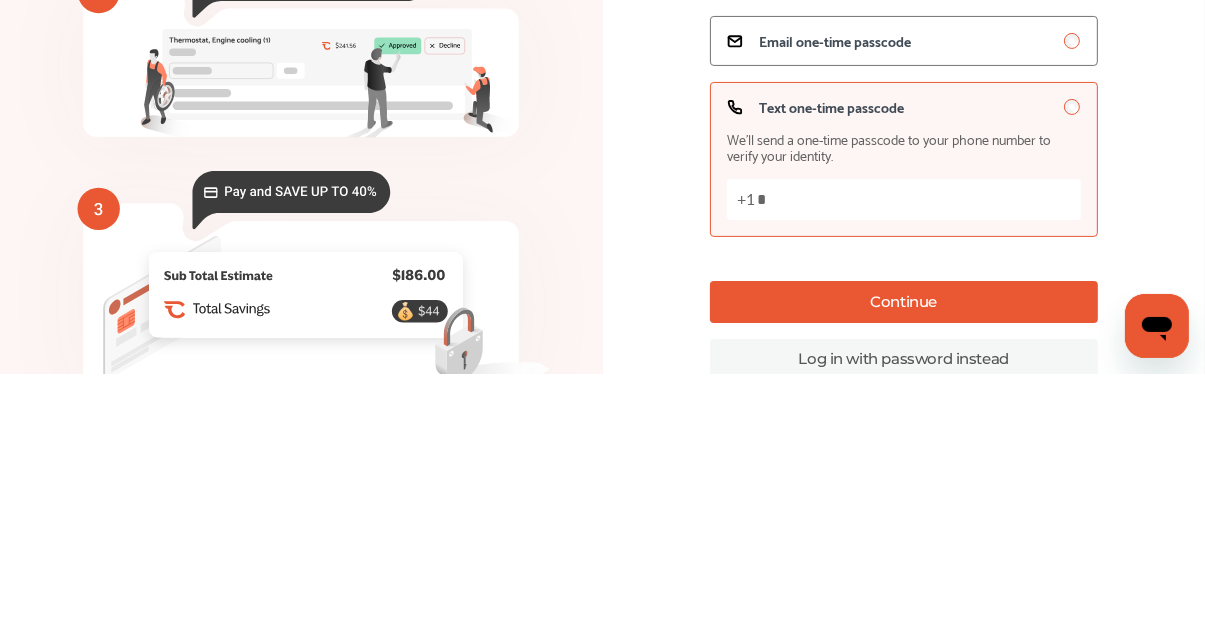 type on "**" 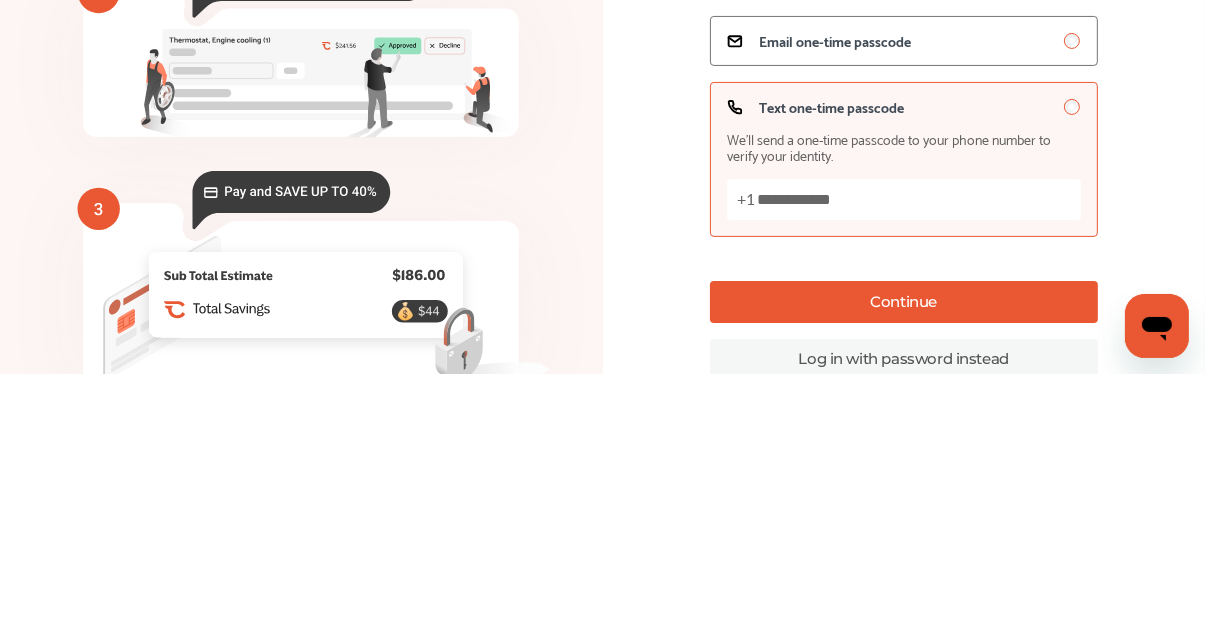 type on "**********" 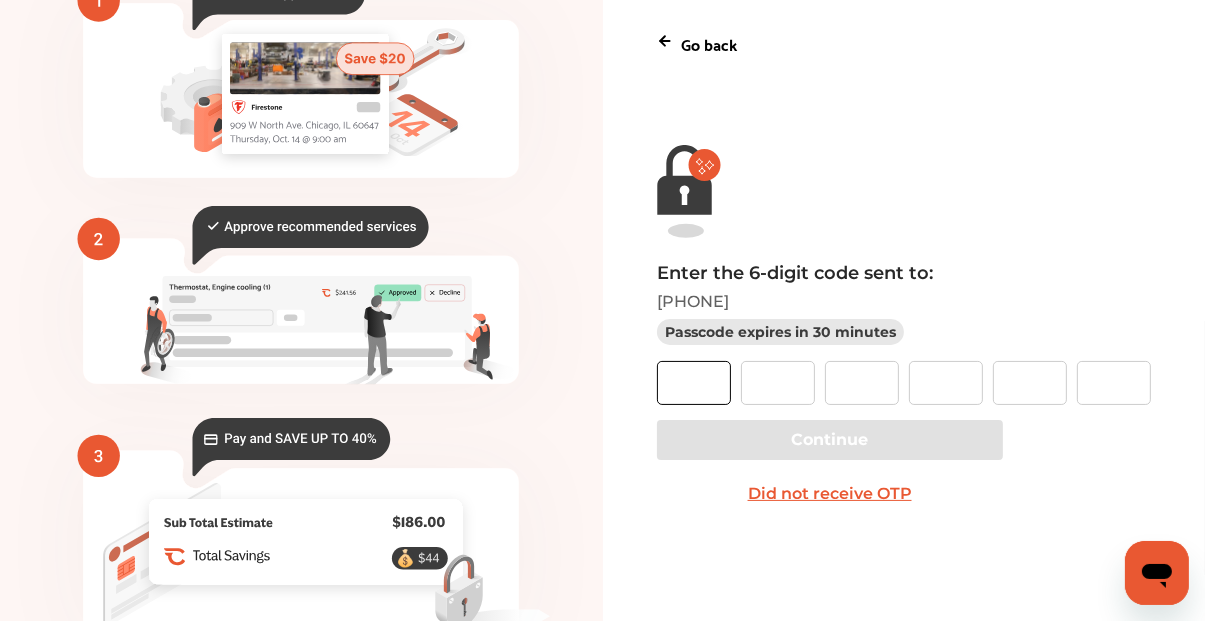 click at bounding box center [694, 383] 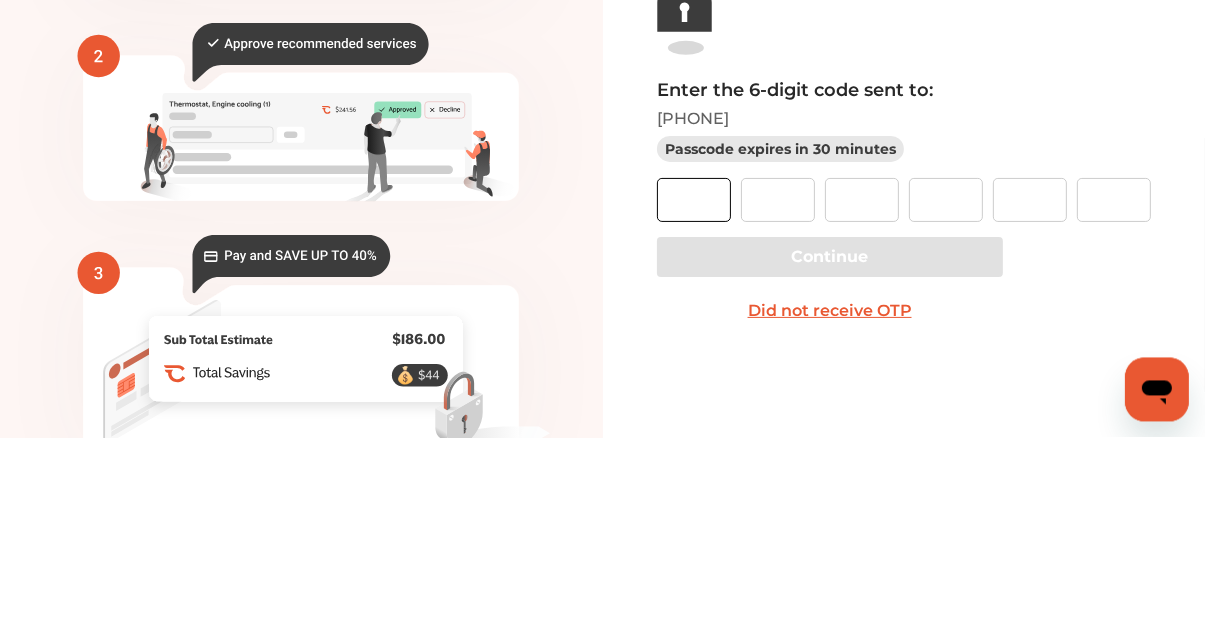 type on "*" 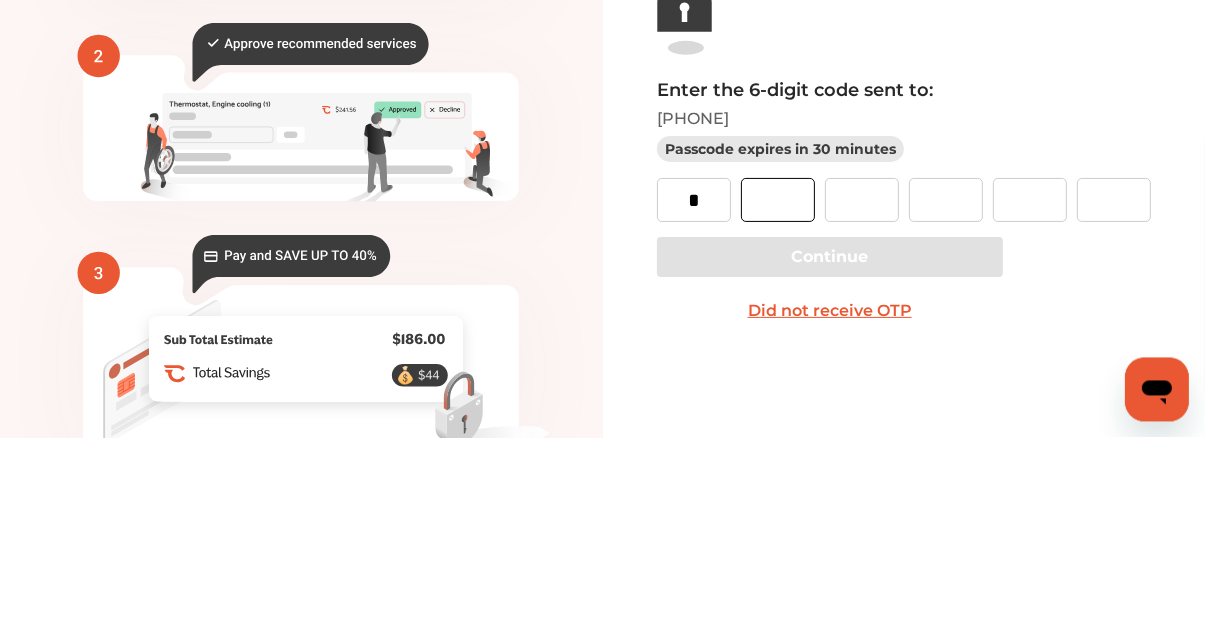 type on "*" 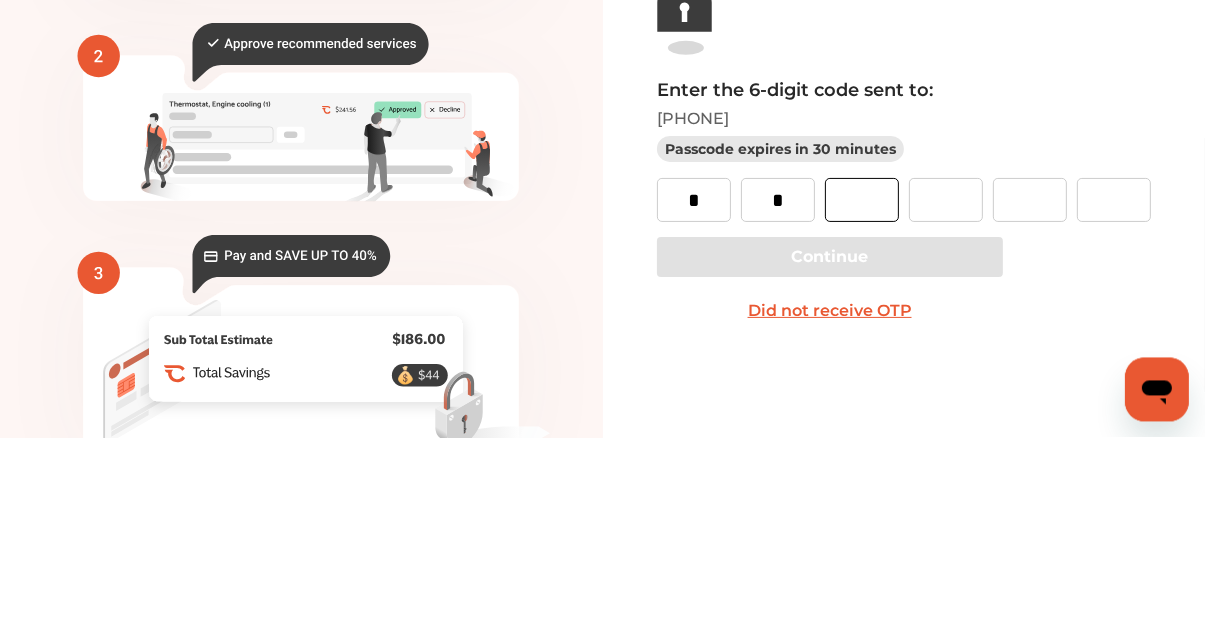 type on "*" 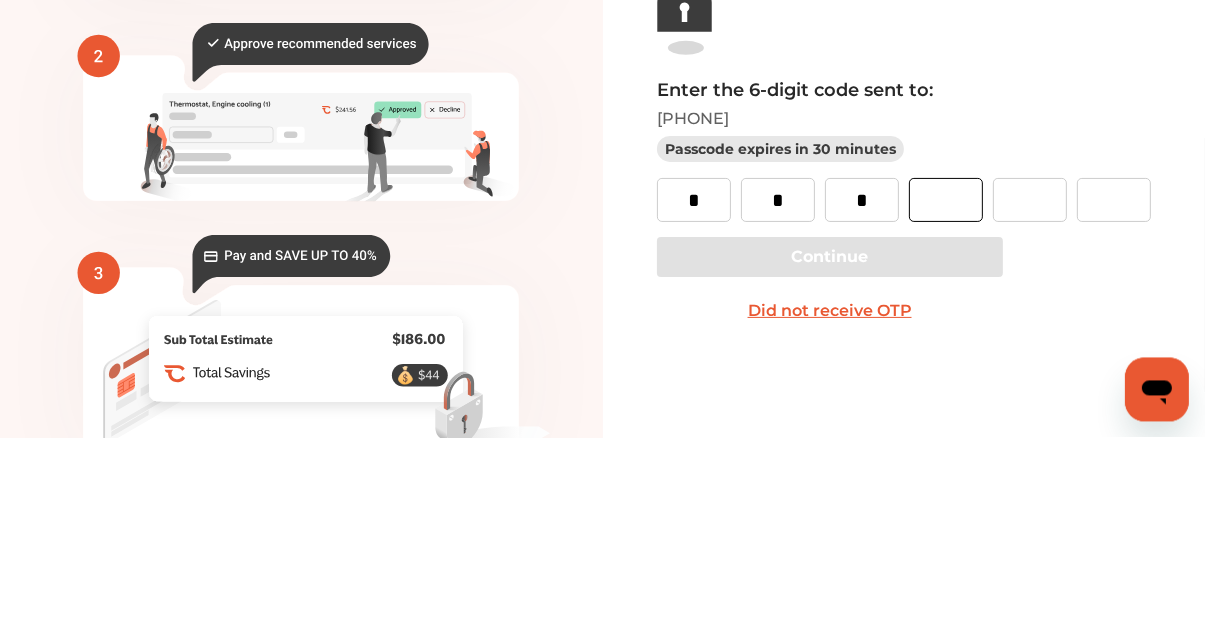 type on "*" 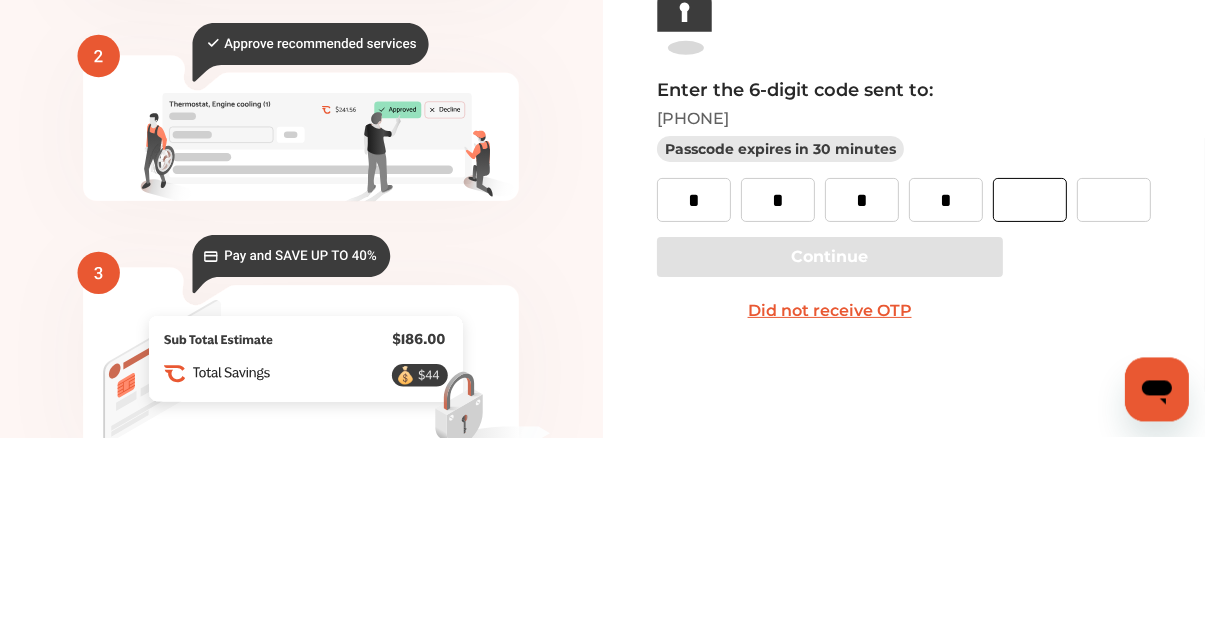 type on "*" 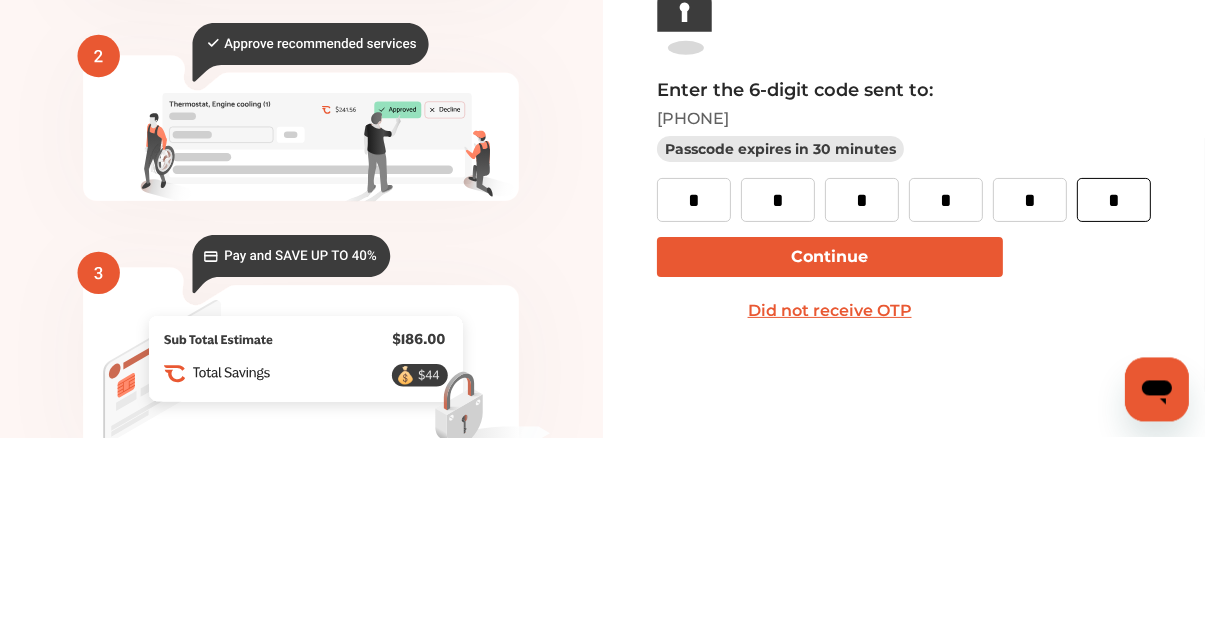 type on "*" 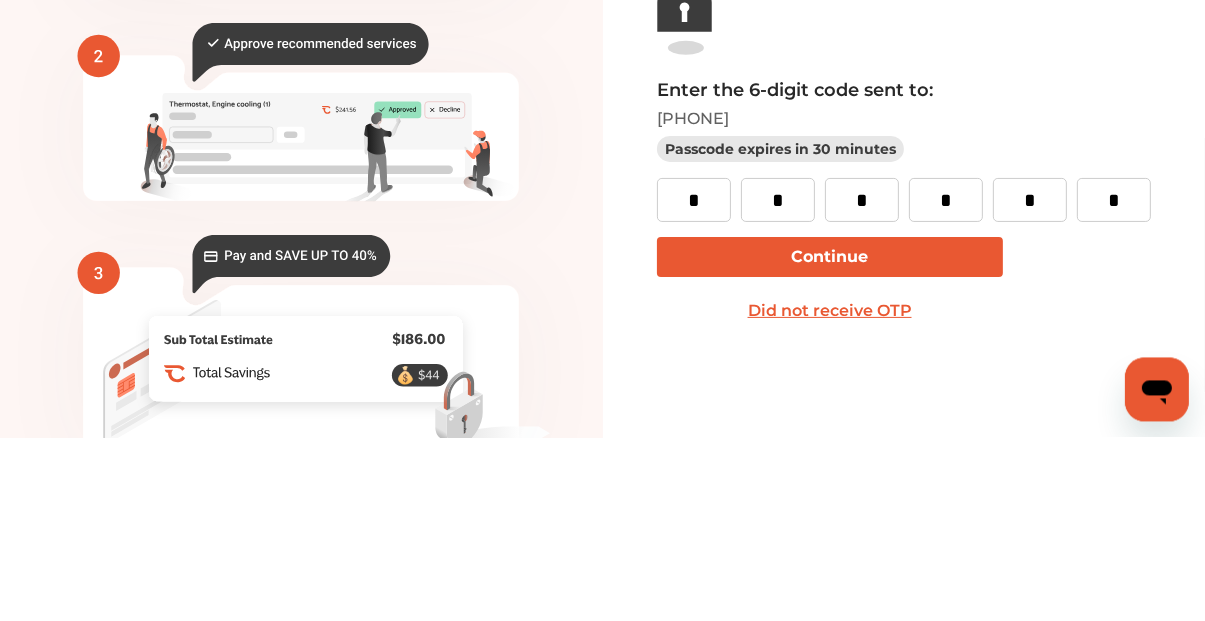 click on "Continue" at bounding box center (830, 440) 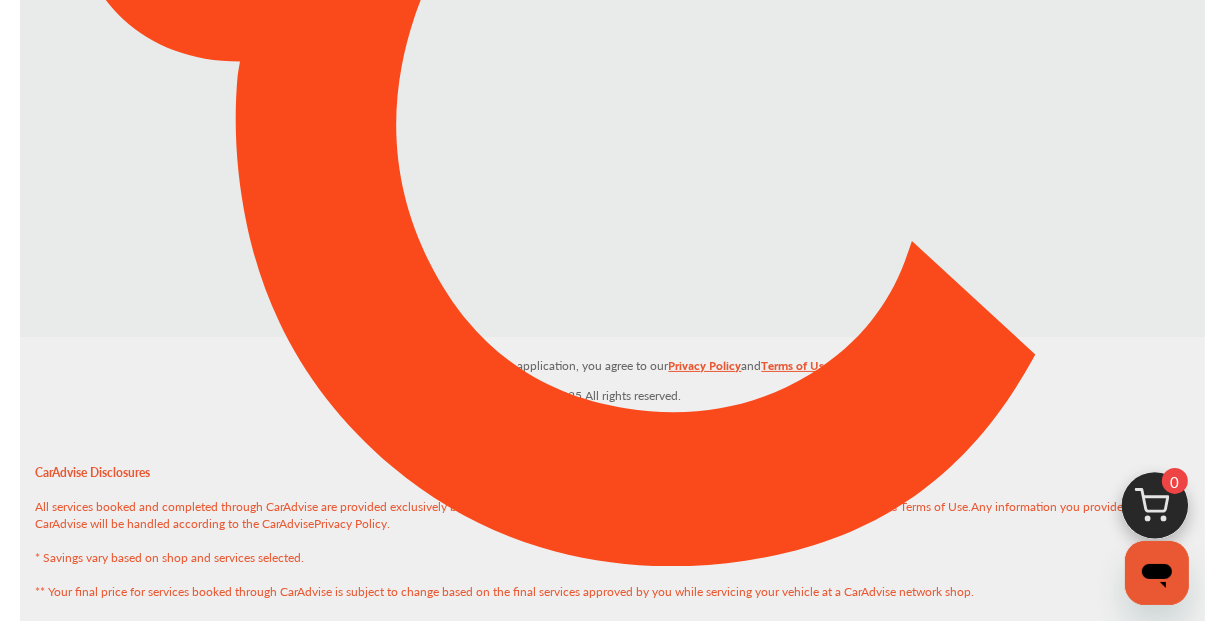 scroll, scrollTop: 0, scrollLeft: 0, axis: both 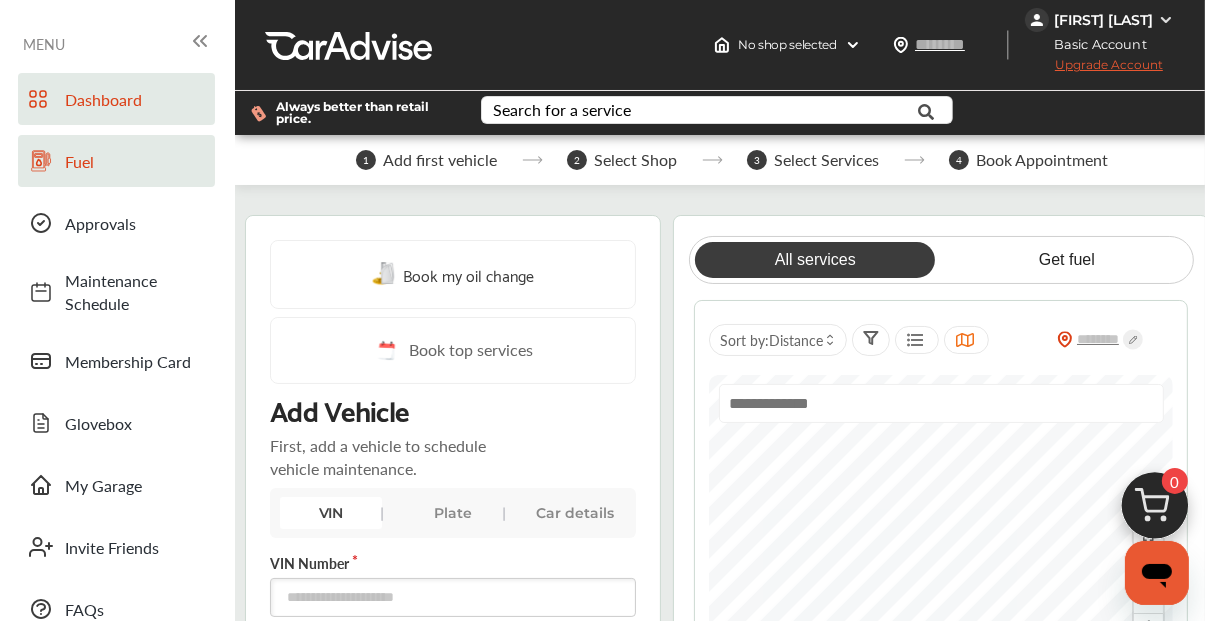 click 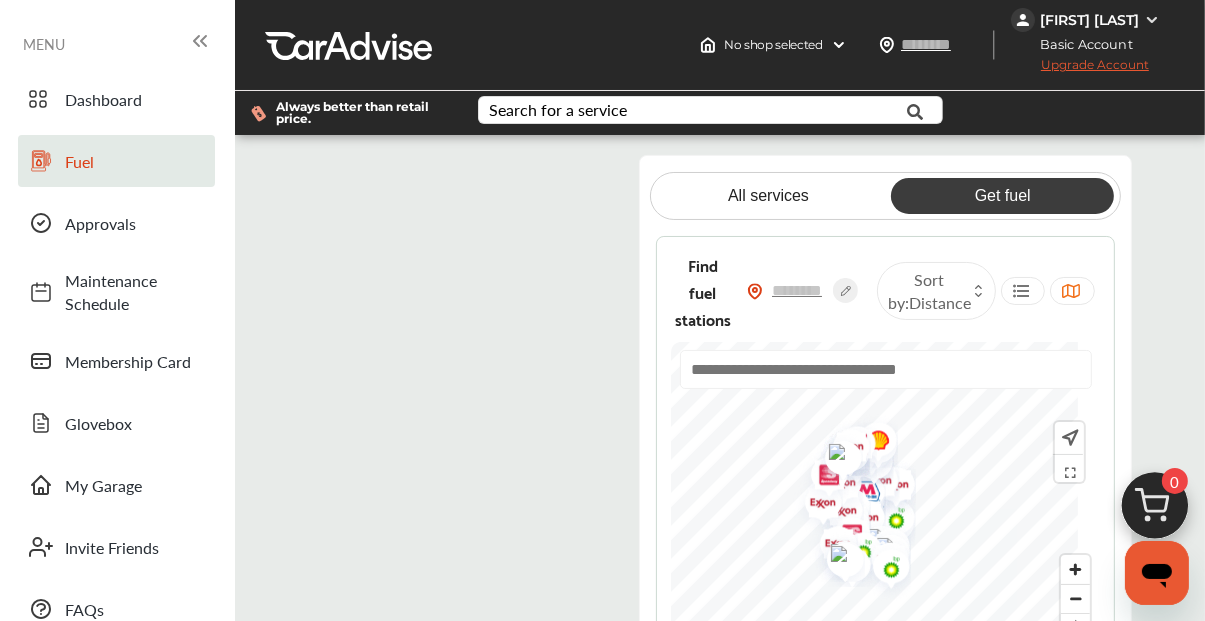click at bounding box center [469, 441] 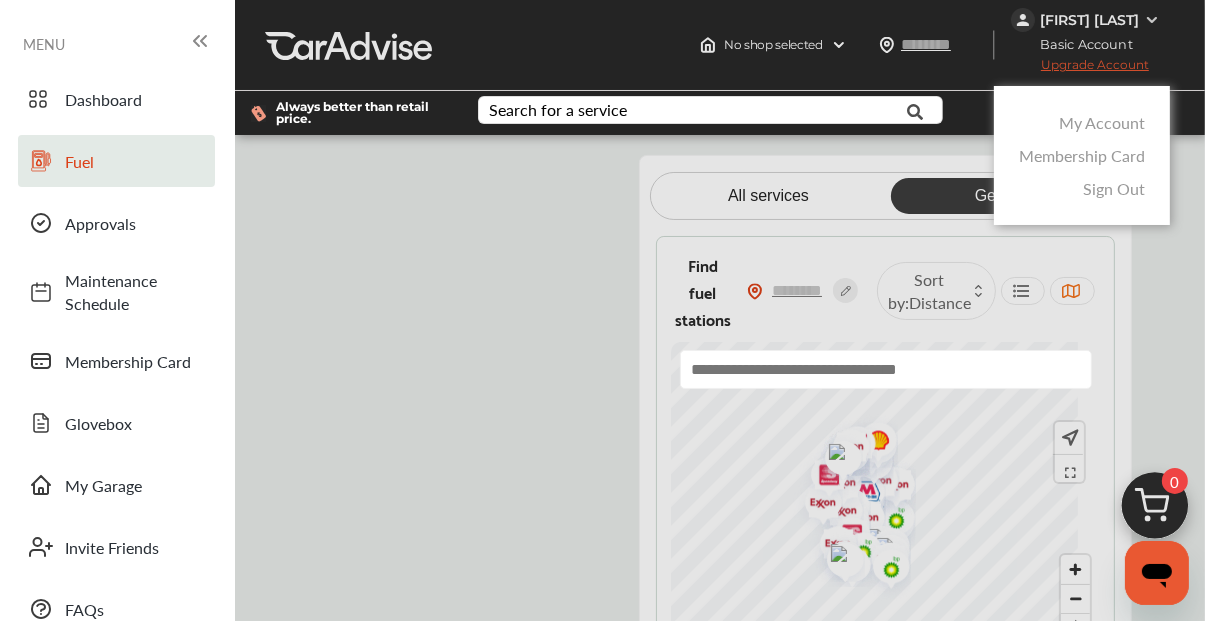 click on "My Account" at bounding box center (1102, 122) 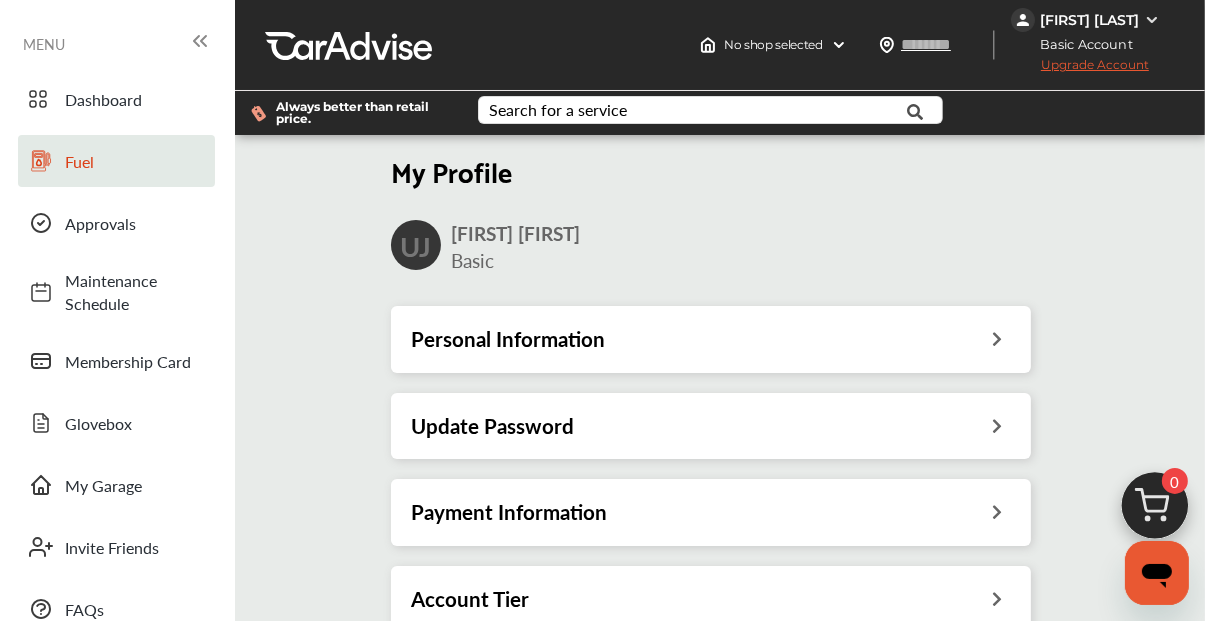 click on "Update Password" at bounding box center (492, 426) 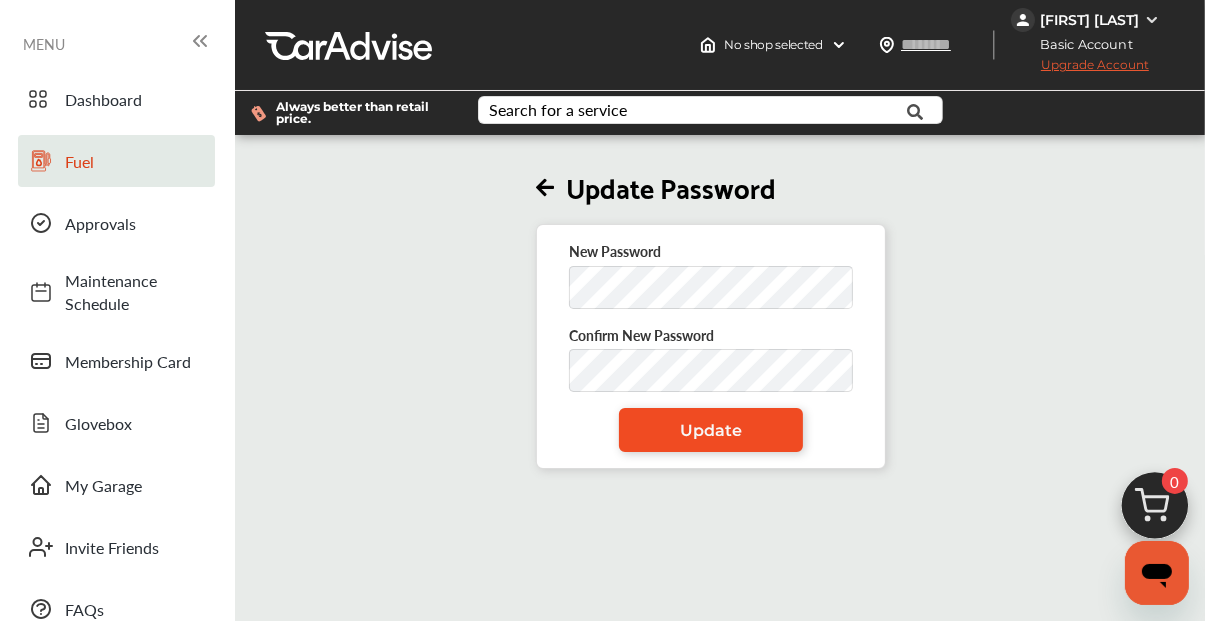 click on "Update" at bounding box center [711, 430] 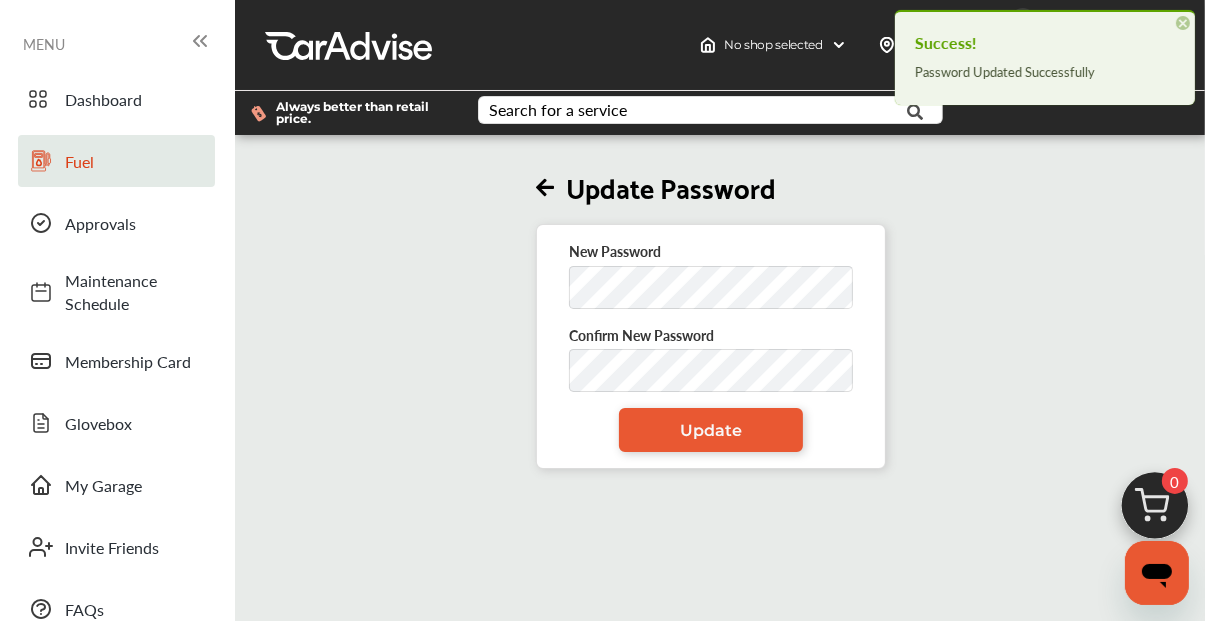 click on "×" at bounding box center (1183, 23) 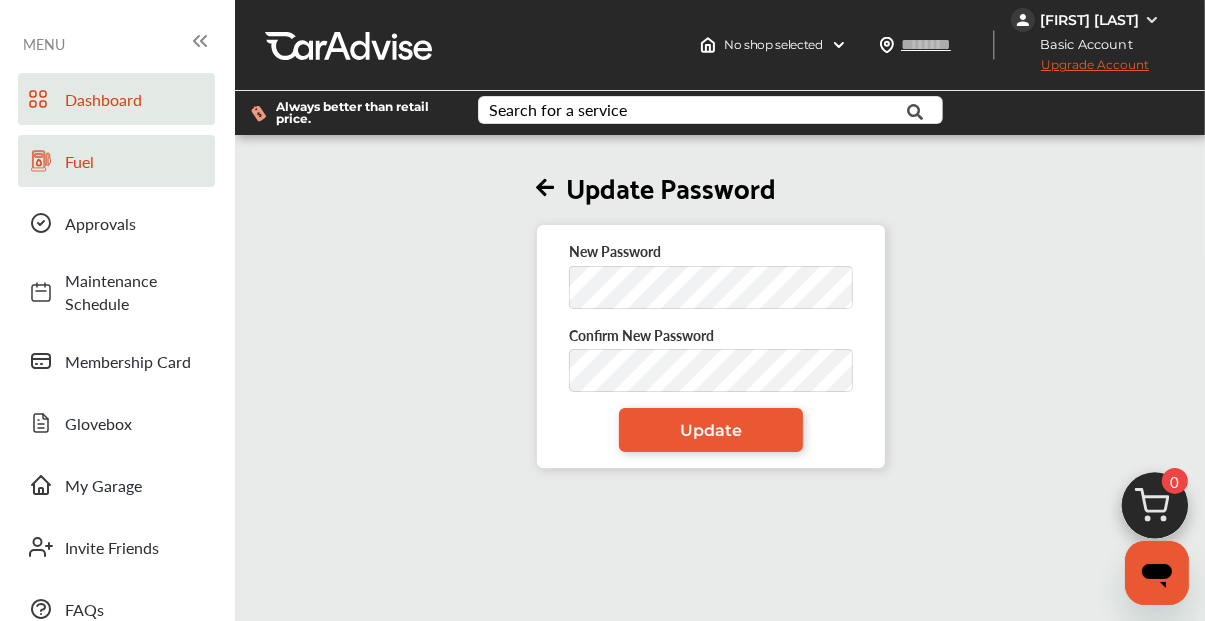click 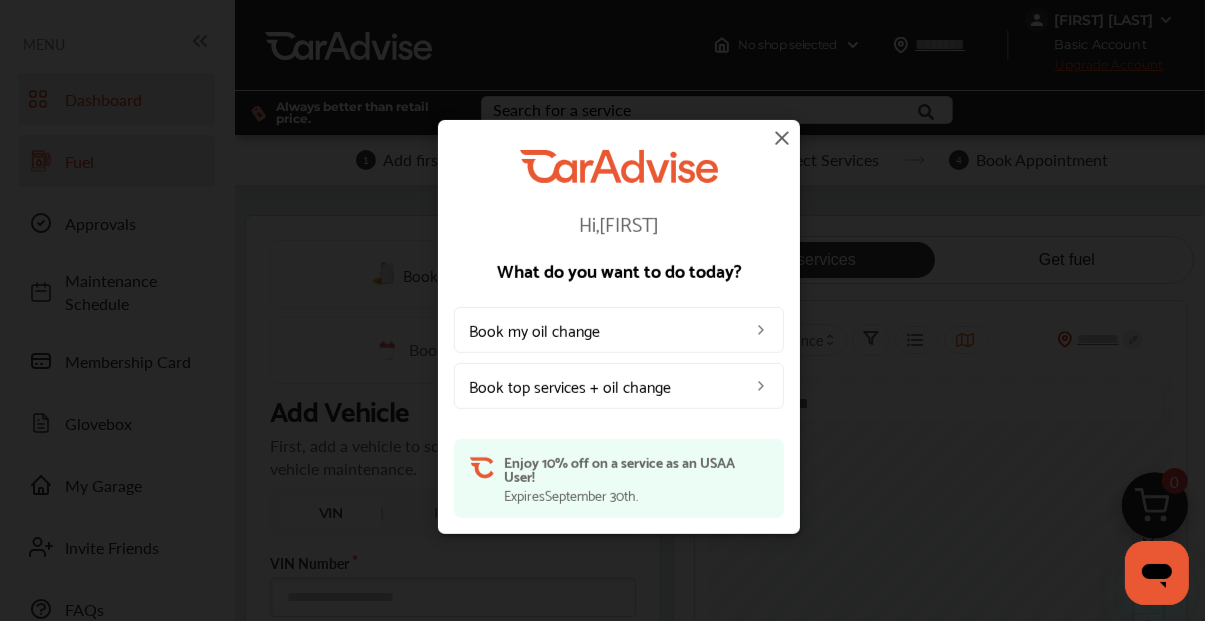 click at bounding box center (782, 137) 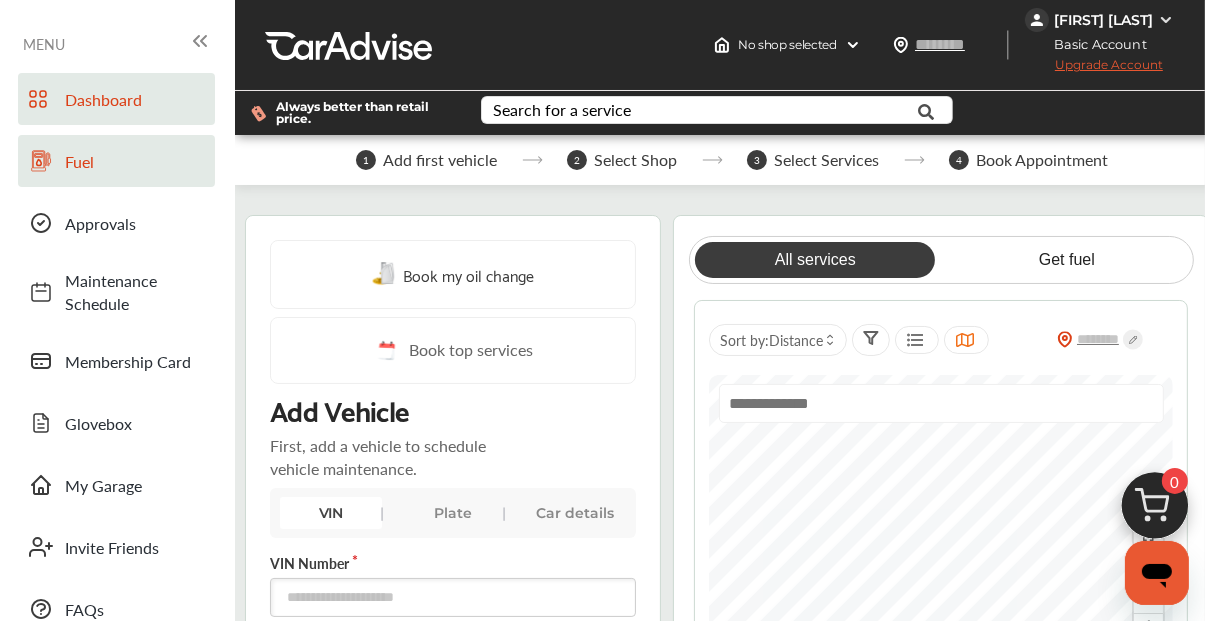 click at bounding box center (1166, 20) 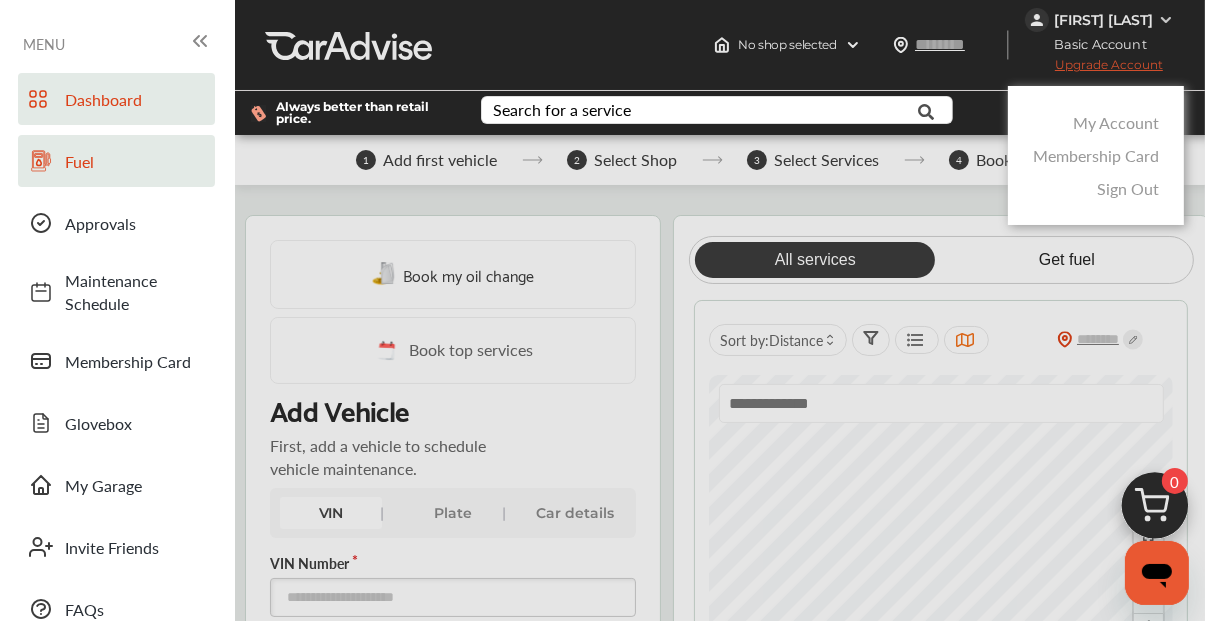 click on "Sign Out" at bounding box center (1128, 188) 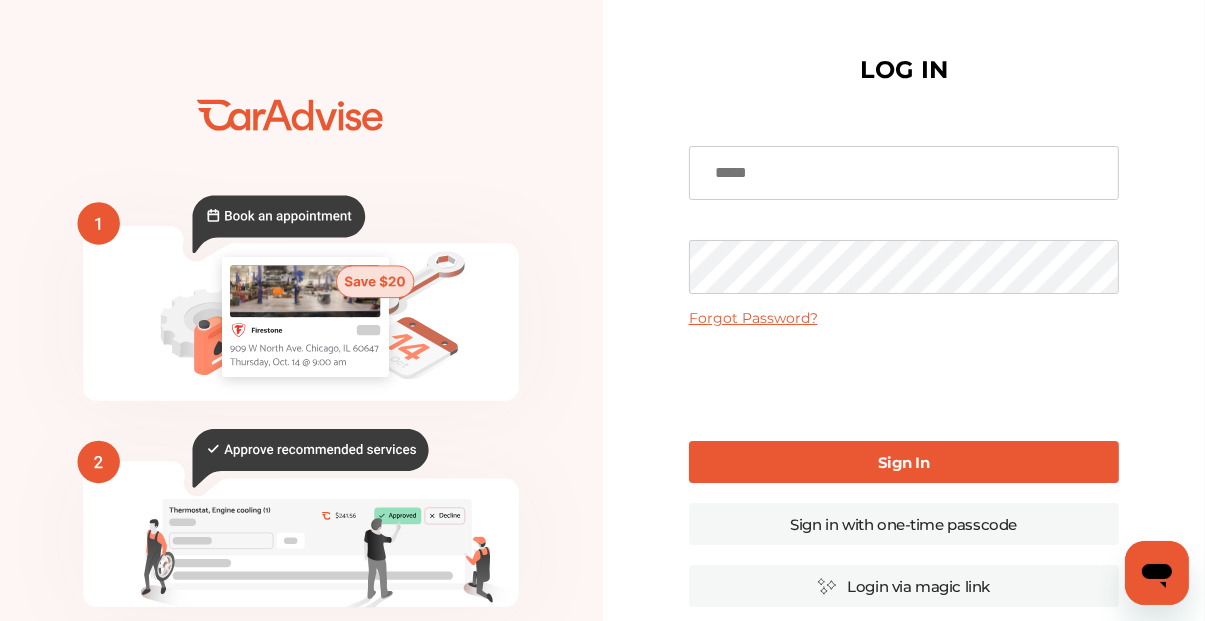 click at bounding box center (904, 173) 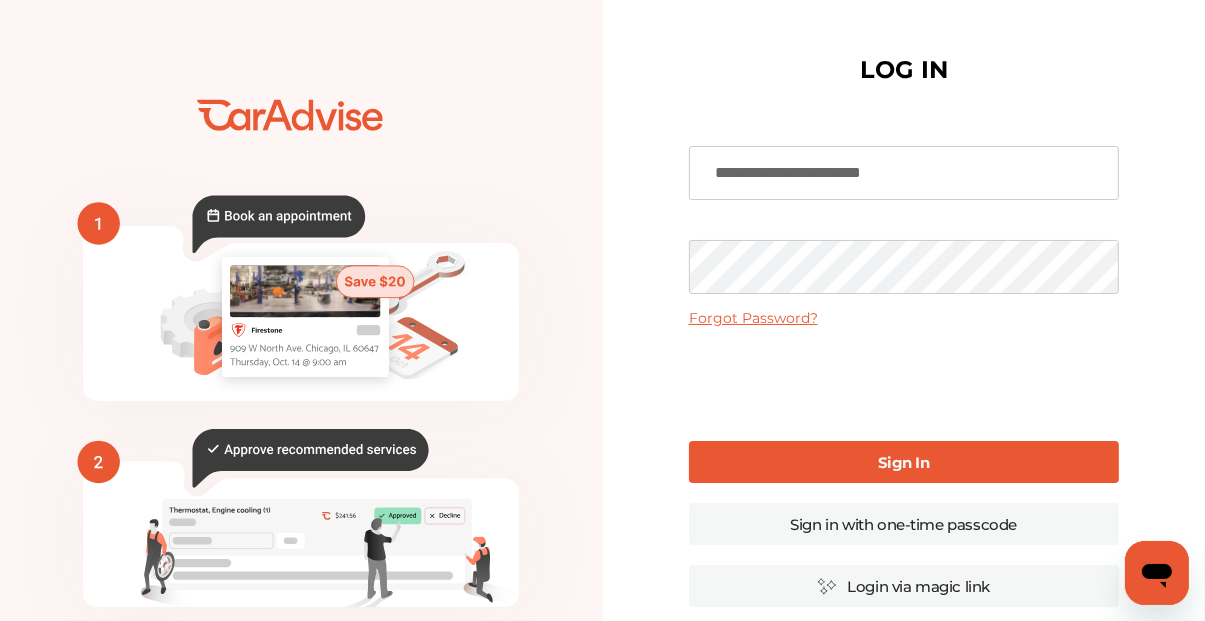 type on "**********" 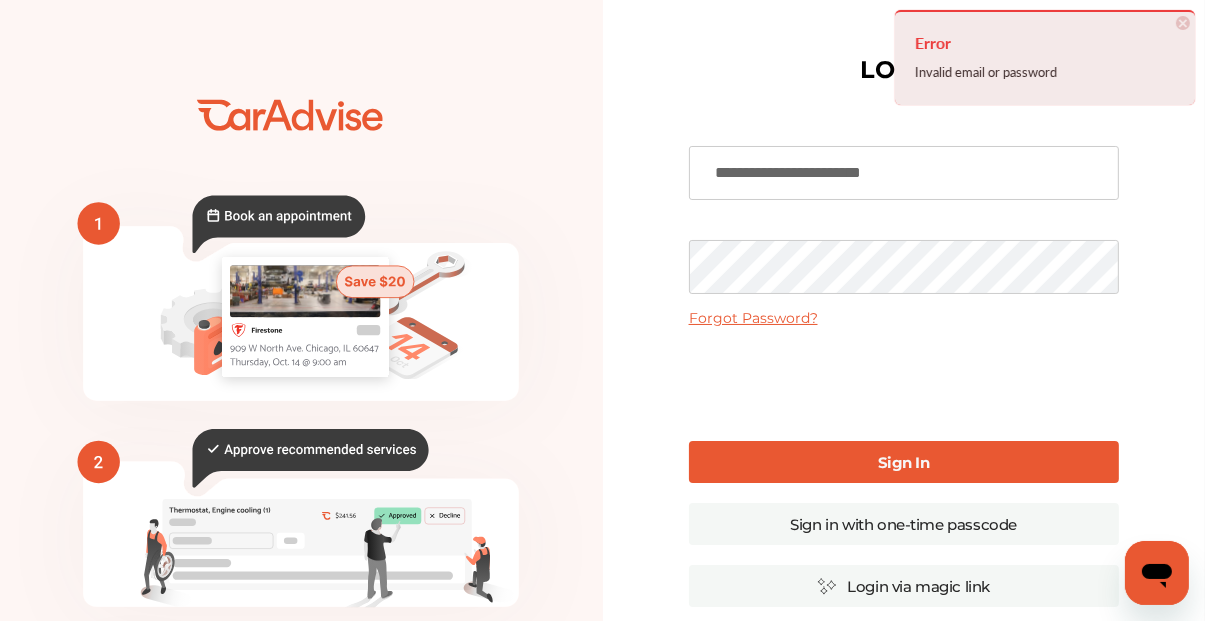 click on "×" at bounding box center [1183, 23] 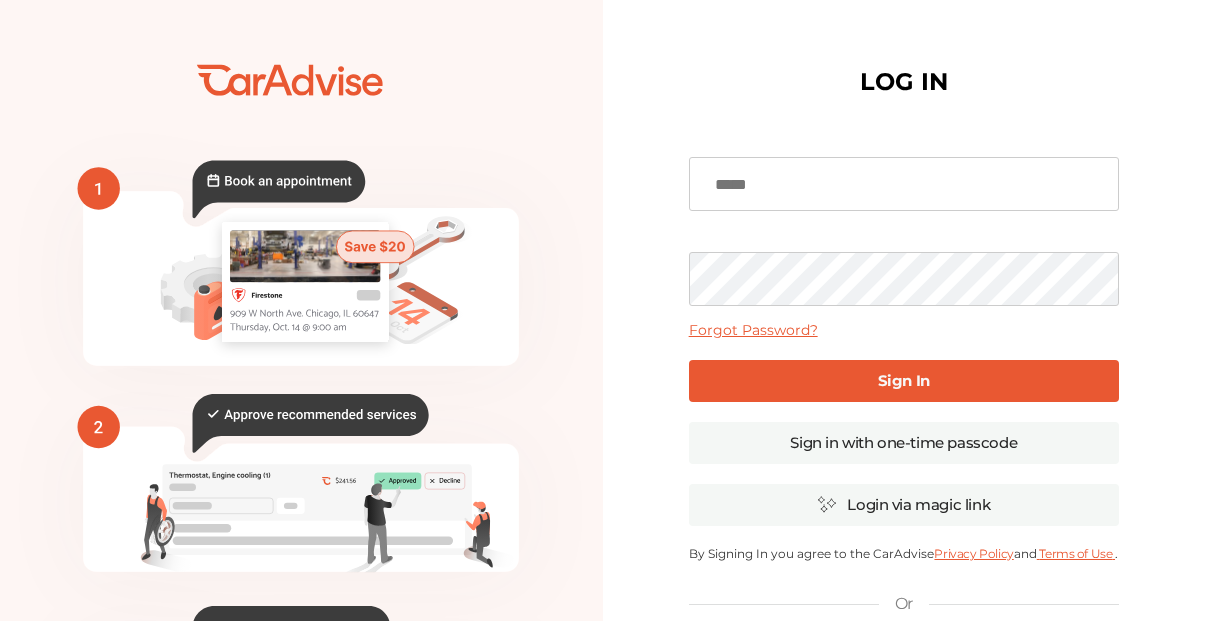 scroll, scrollTop: 0, scrollLeft: 0, axis: both 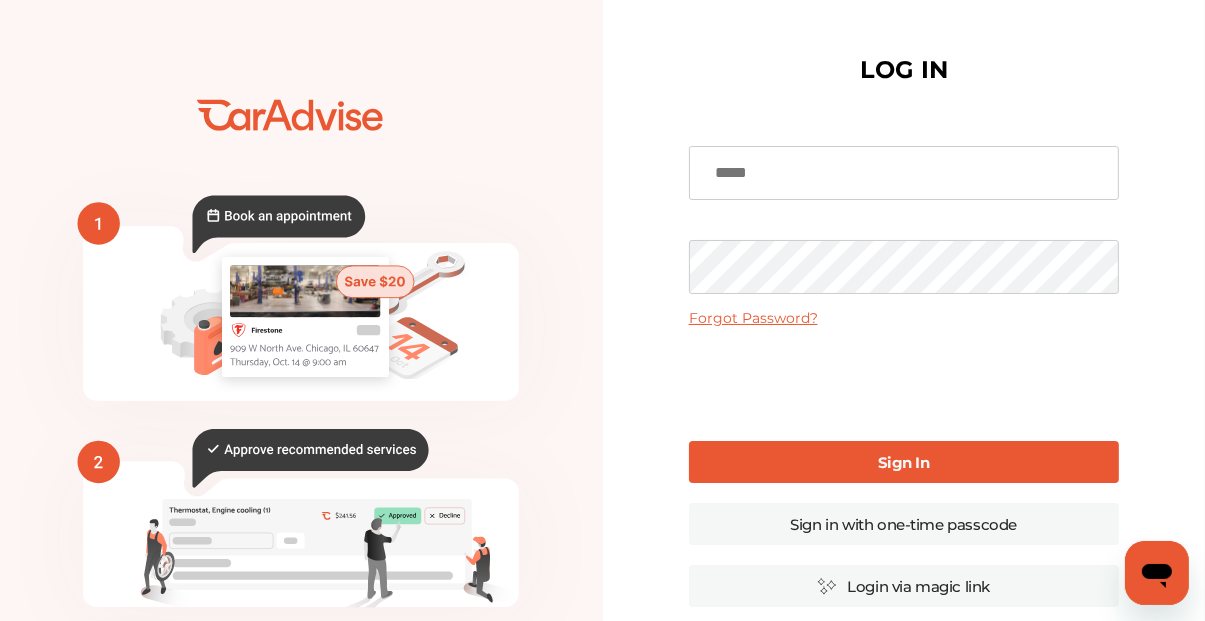 click at bounding box center [904, 173] 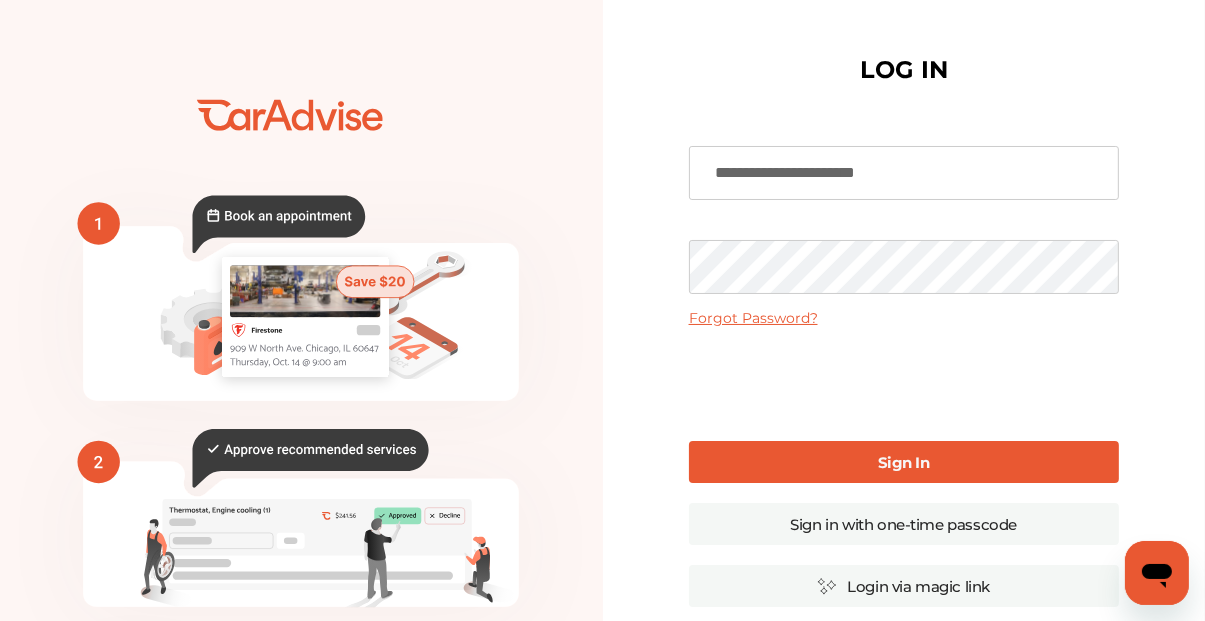 type on "**********" 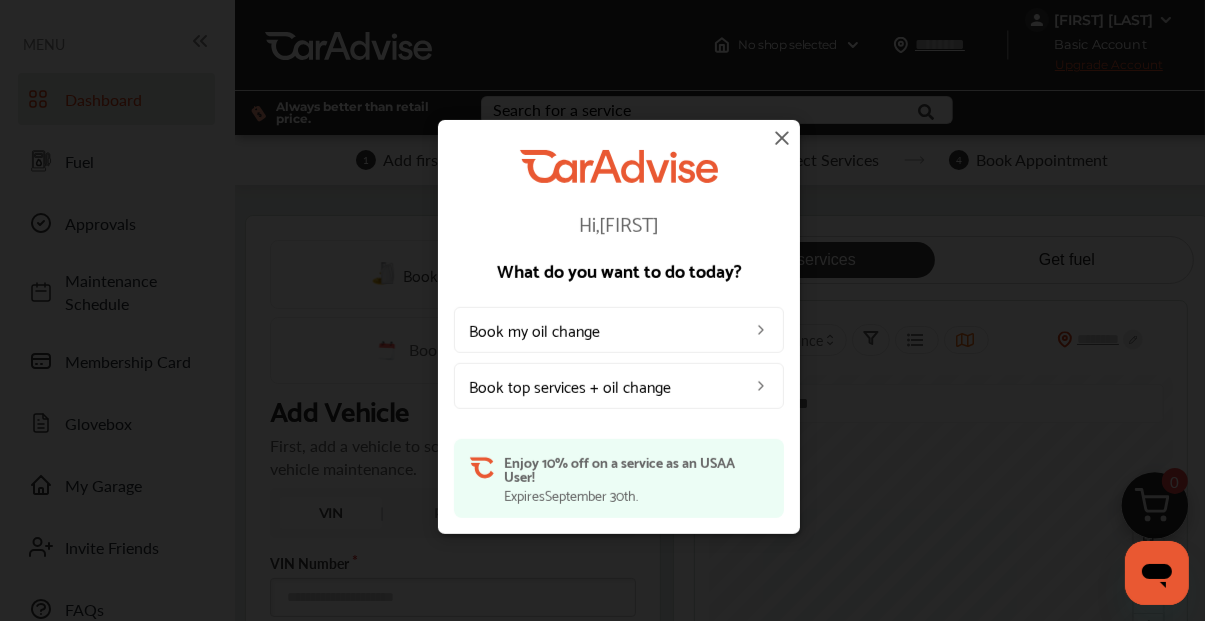 click at bounding box center [782, 137] 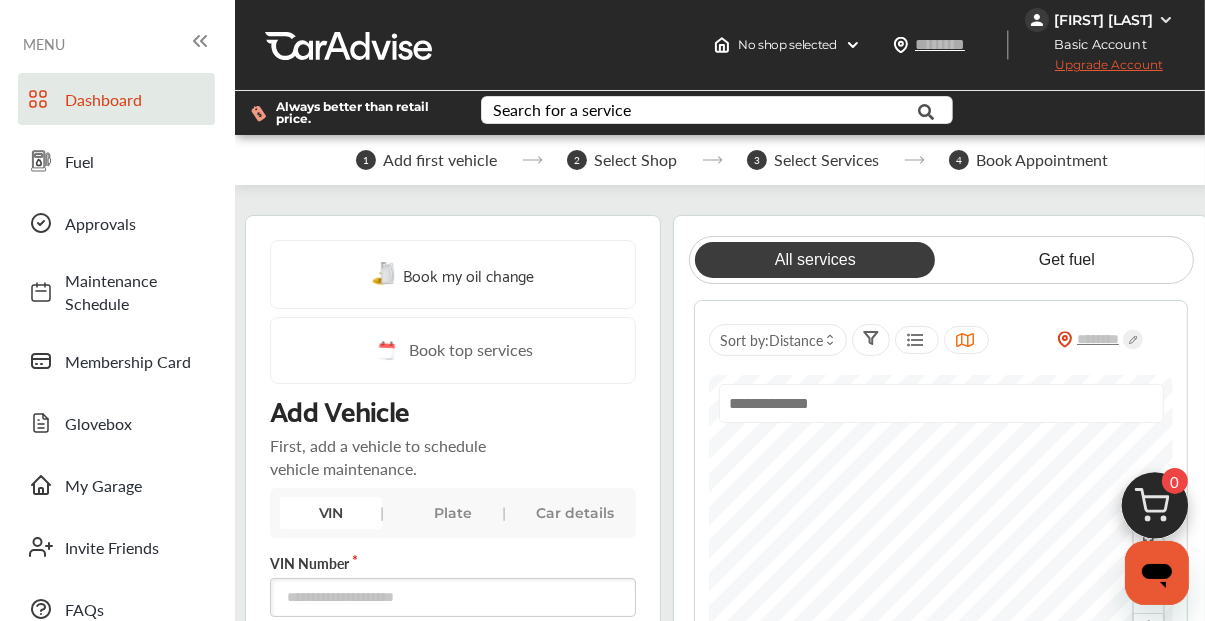 click on "[FIRST] [LAST]" at bounding box center (1102, 20) 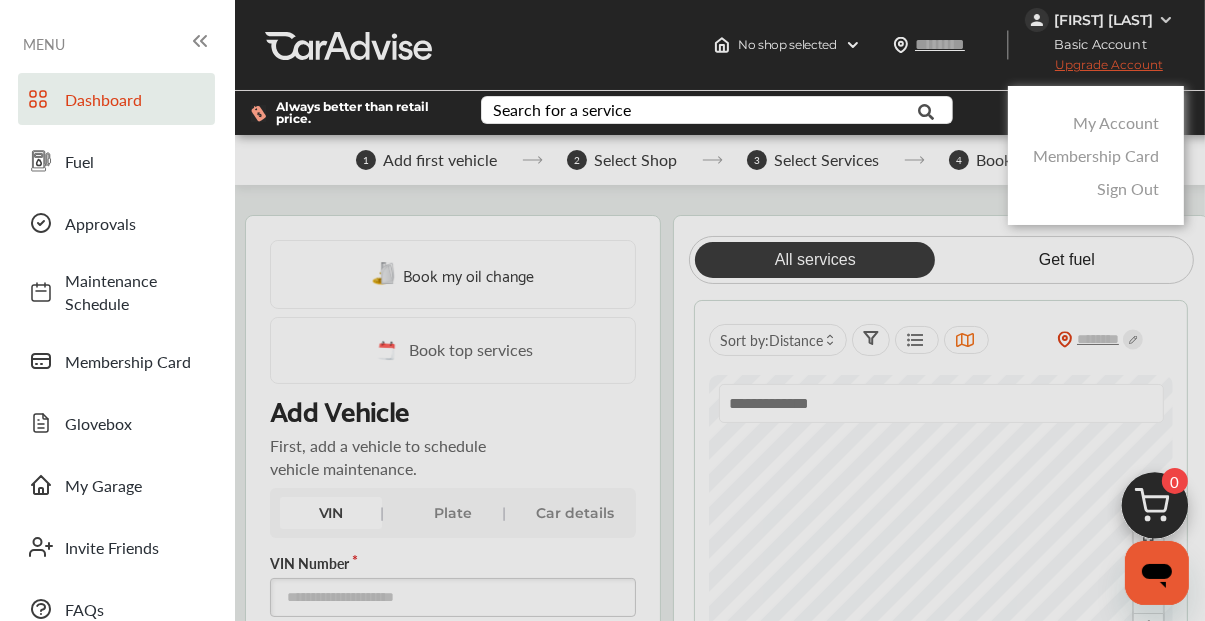 click on "Sign Out" at bounding box center (1128, 188) 